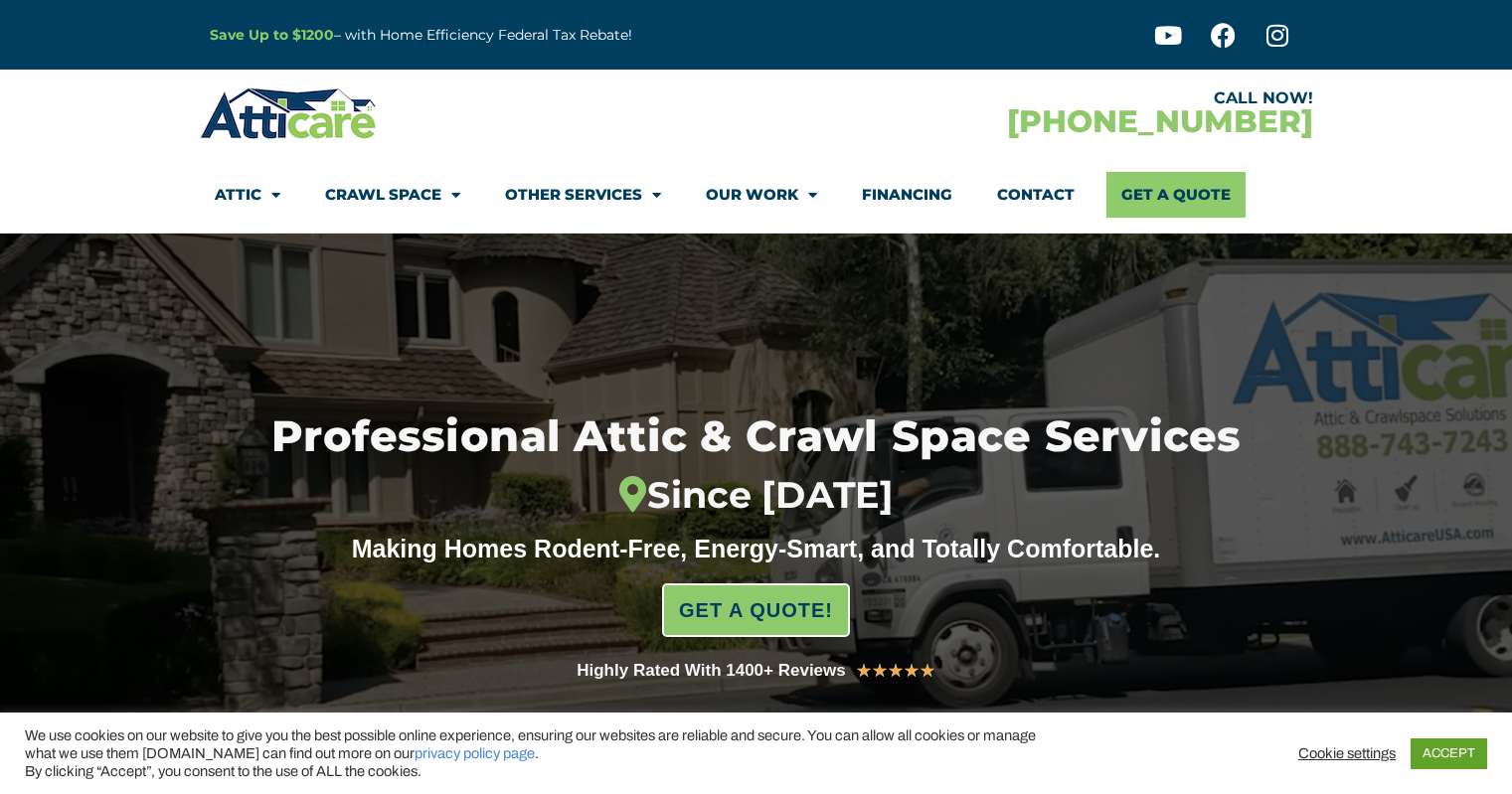 scroll, scrollTop: 0, scrollLeft: 0, axis: both 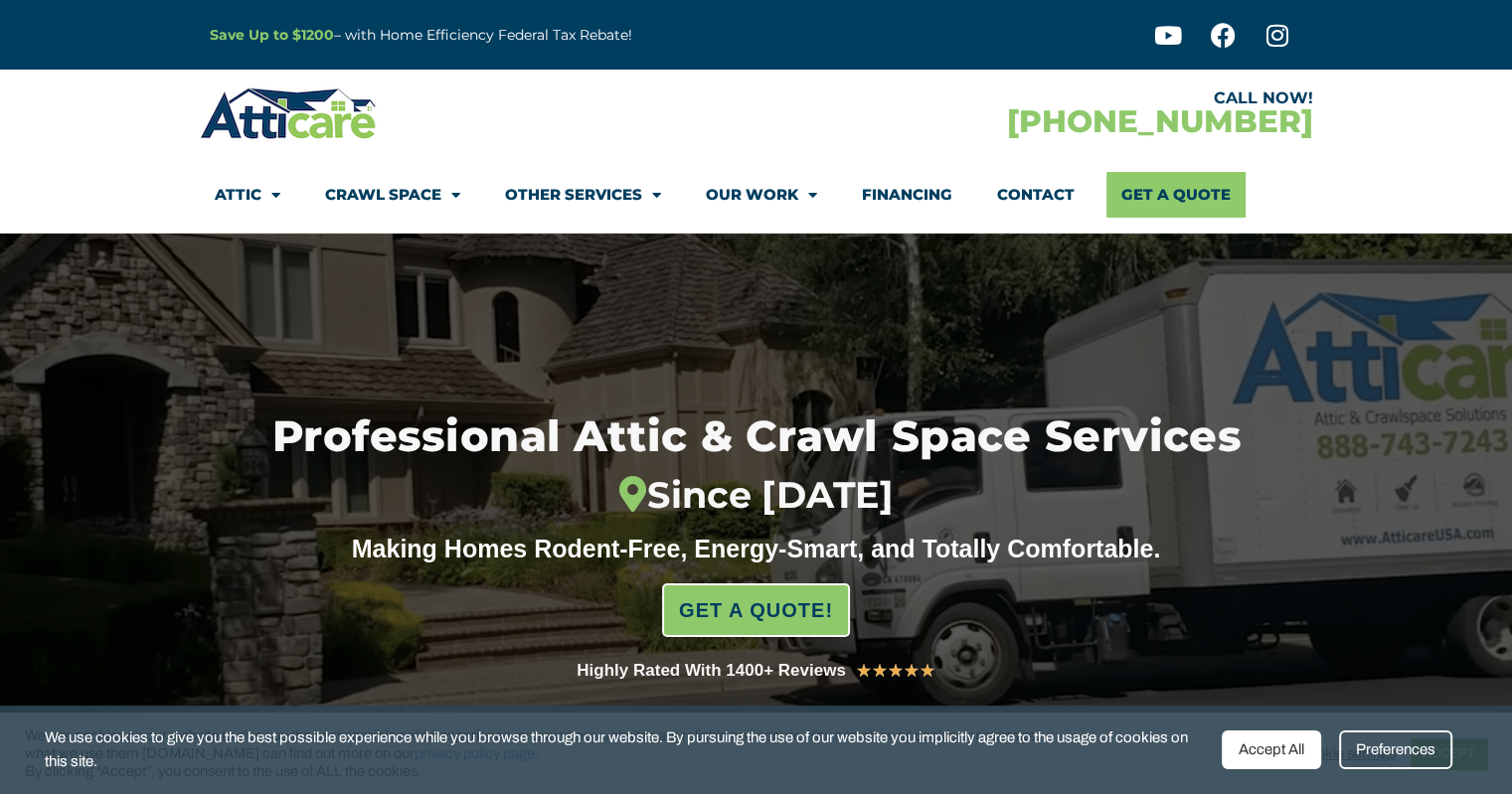 drag, startPoint x: 1272, startPoint y: 746, endPoint x: 1289, endPoint y: 717, distance: 33.61547 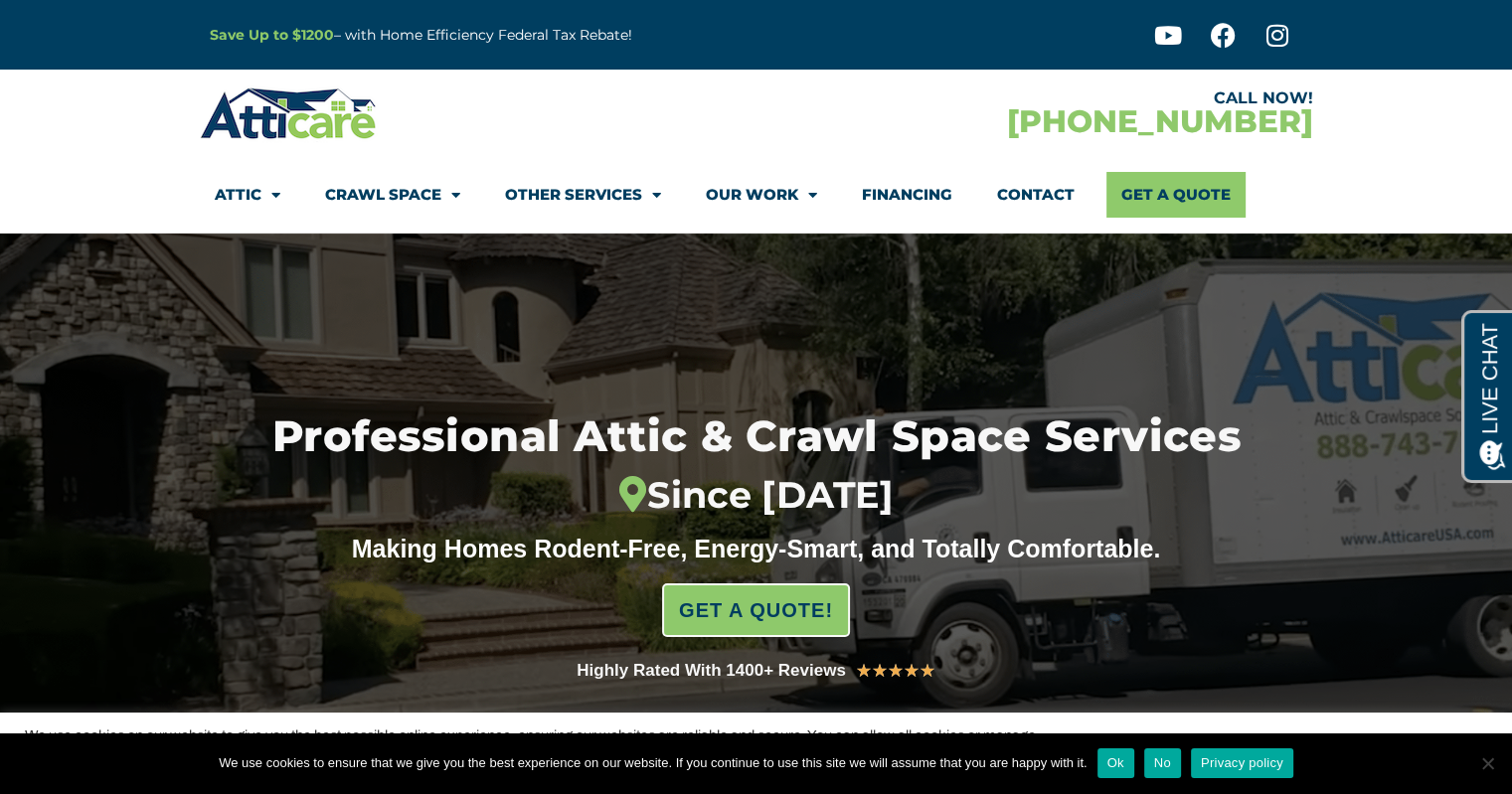 scroll, scrollTop: 0, scrollLeft: 0, axis: both 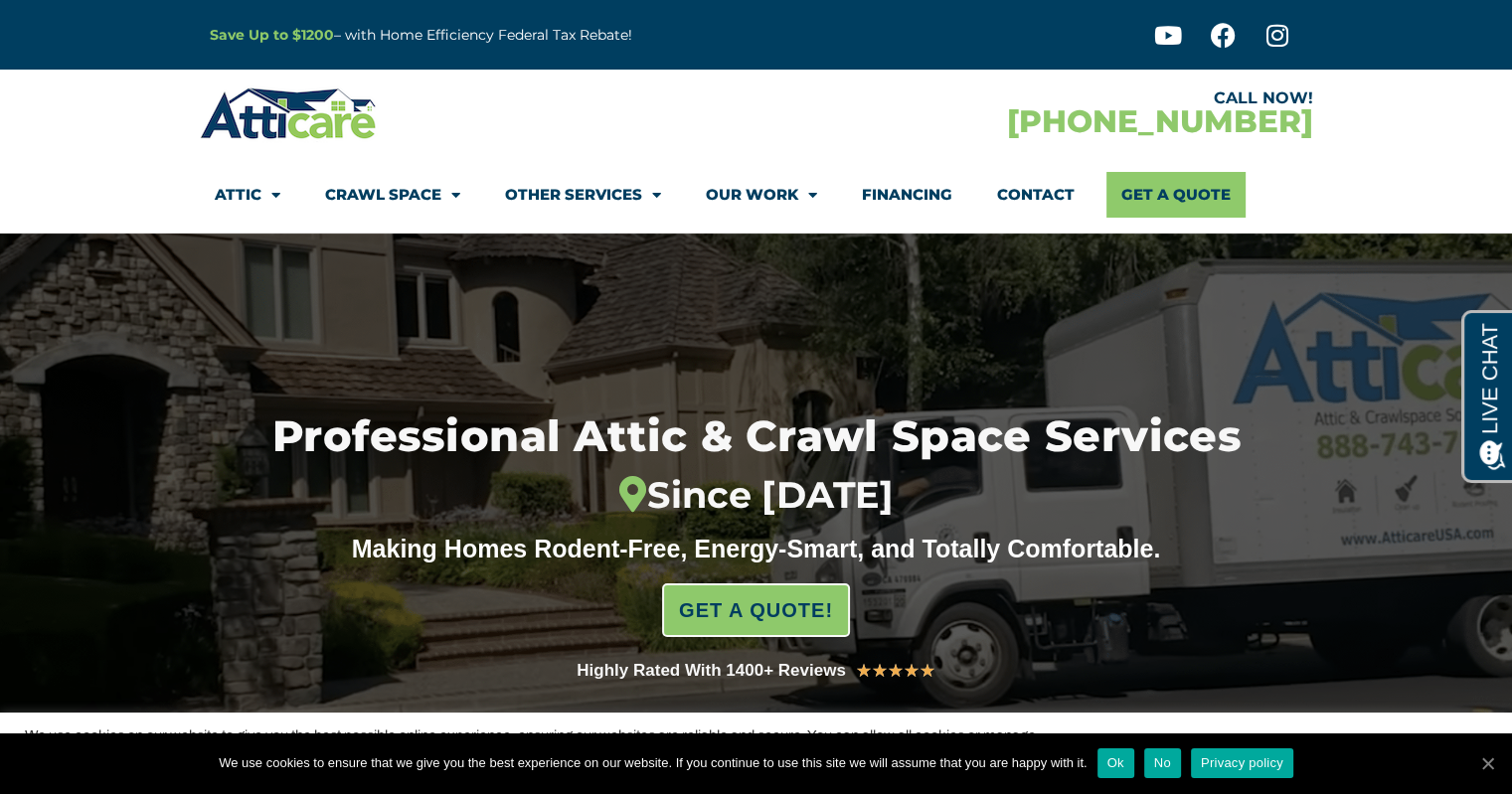click at bounding box center [1487, 763] 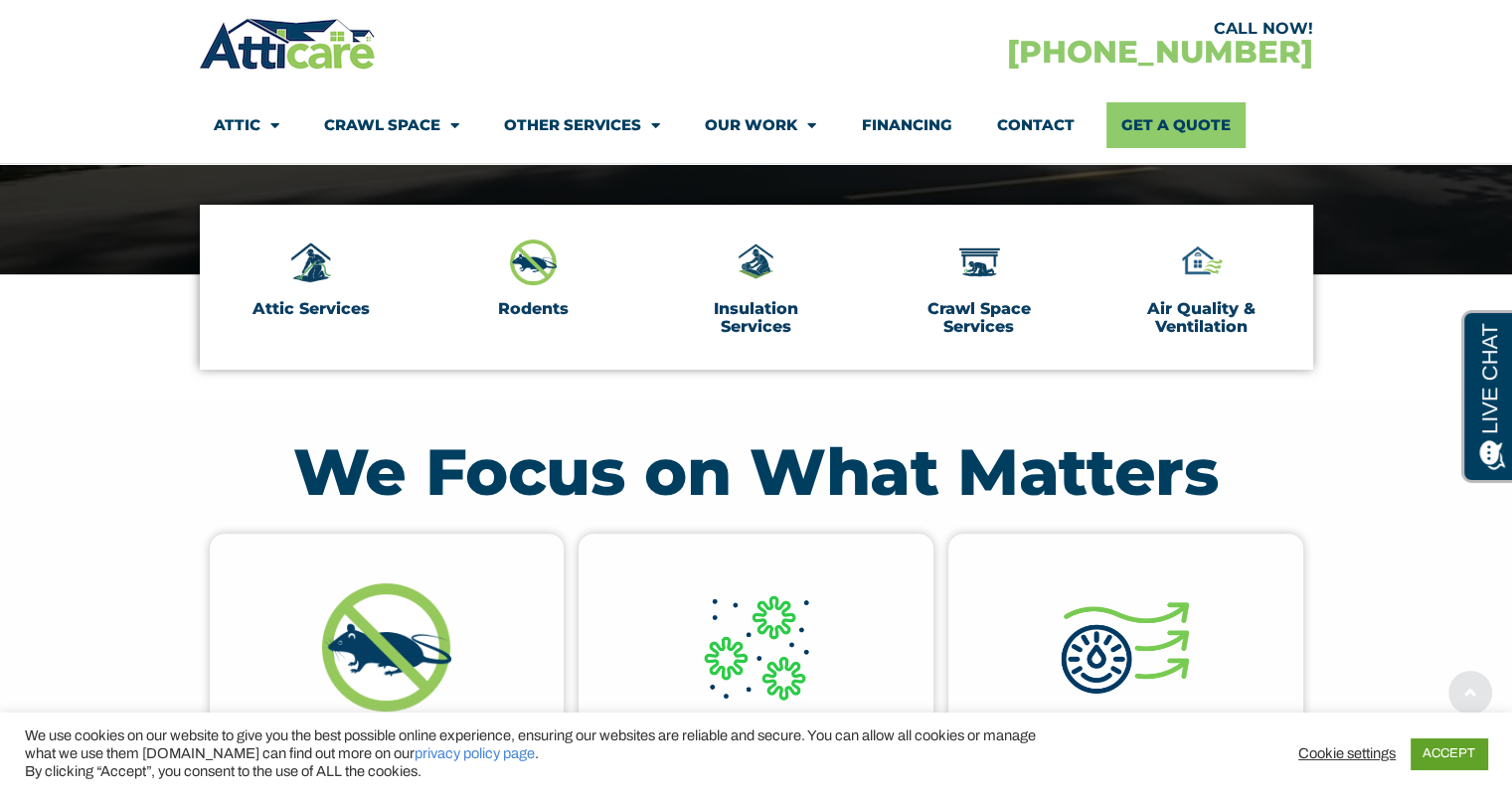scroll, scrollTop: 596, scrollLeft: 0, axis: vertical 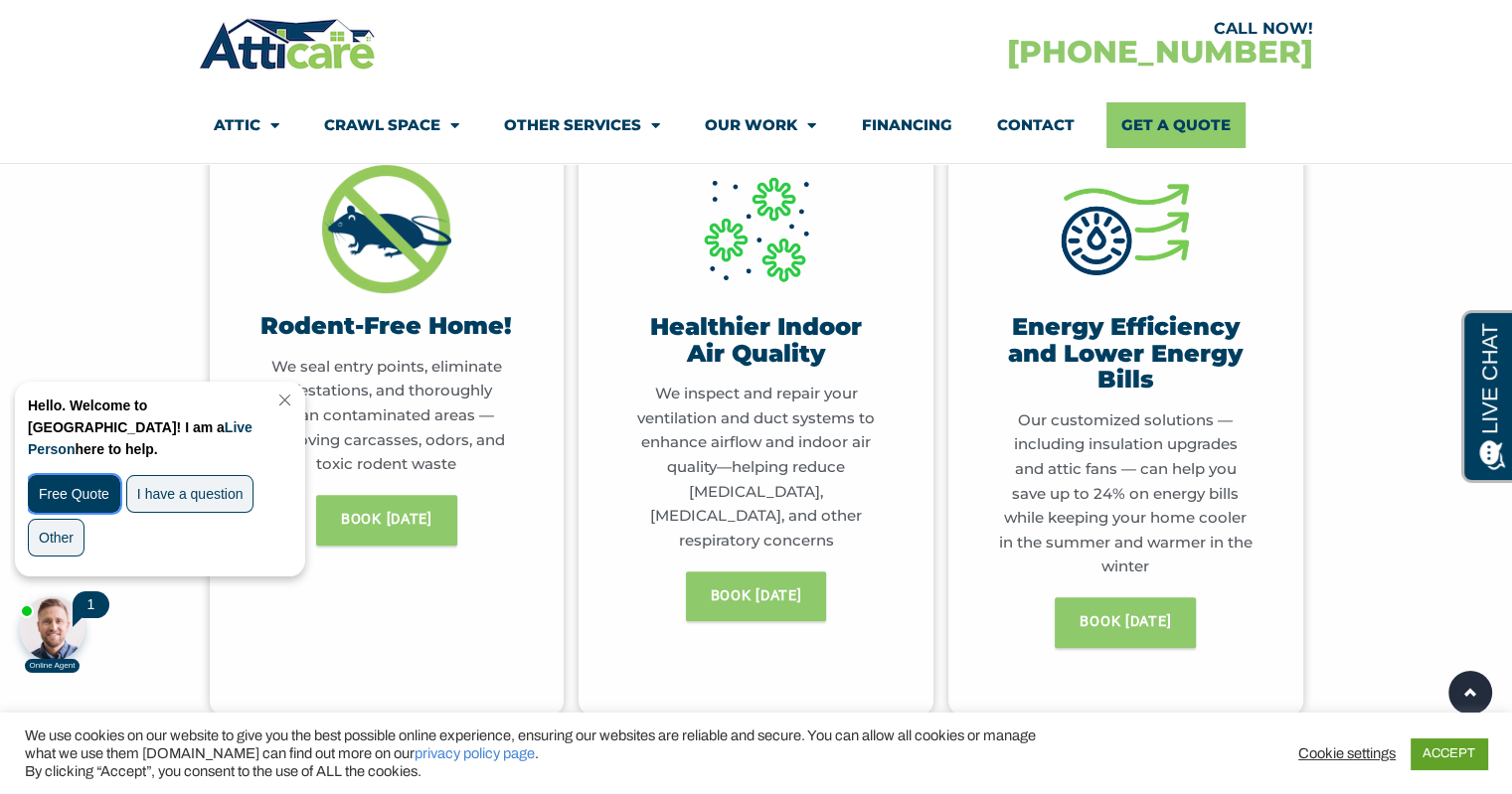 click on "Free Quote" at bounding box center (74, 494) 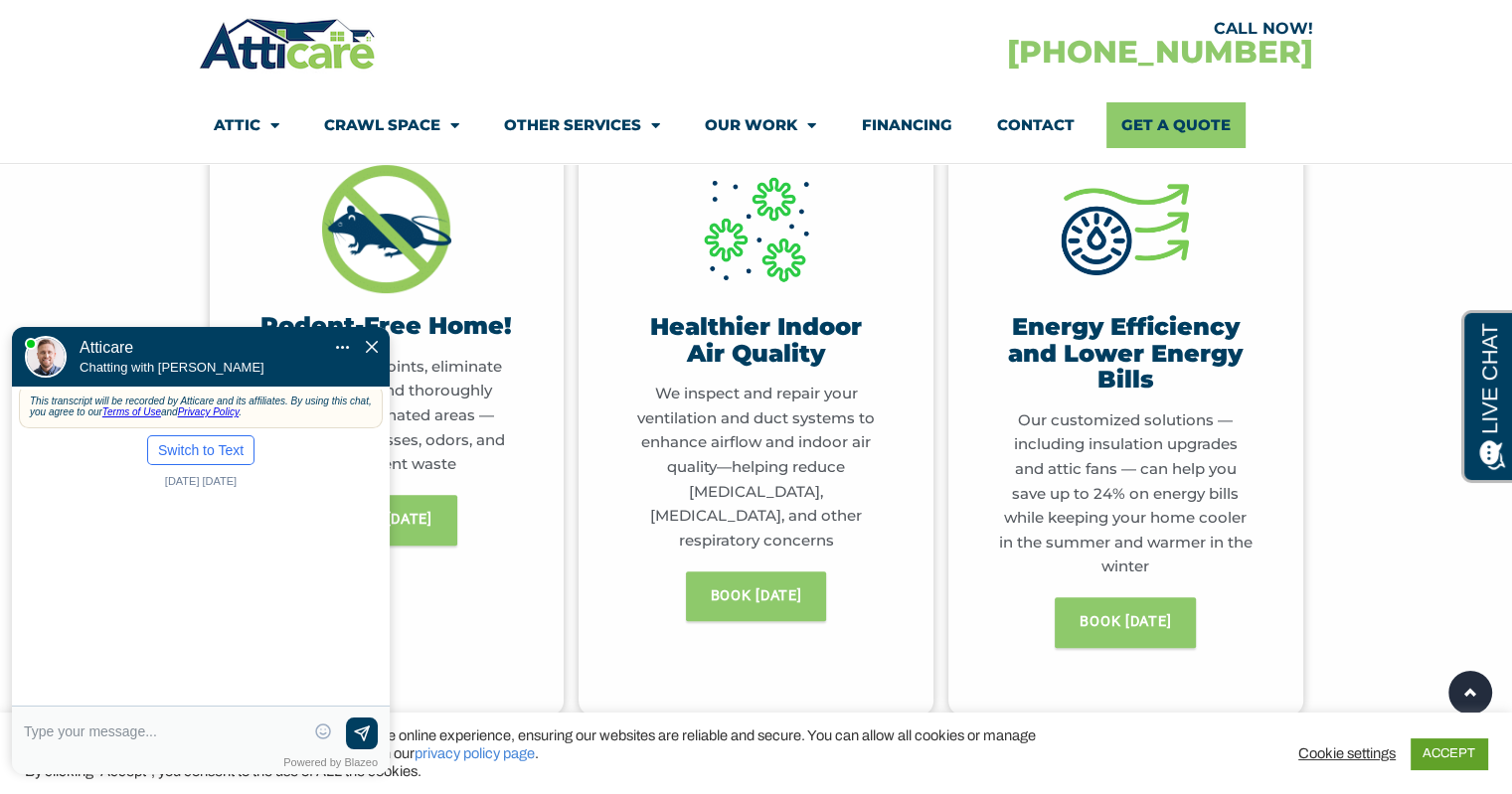 scroll, scrollTop: 0, scrollLeft: 0, axis: both 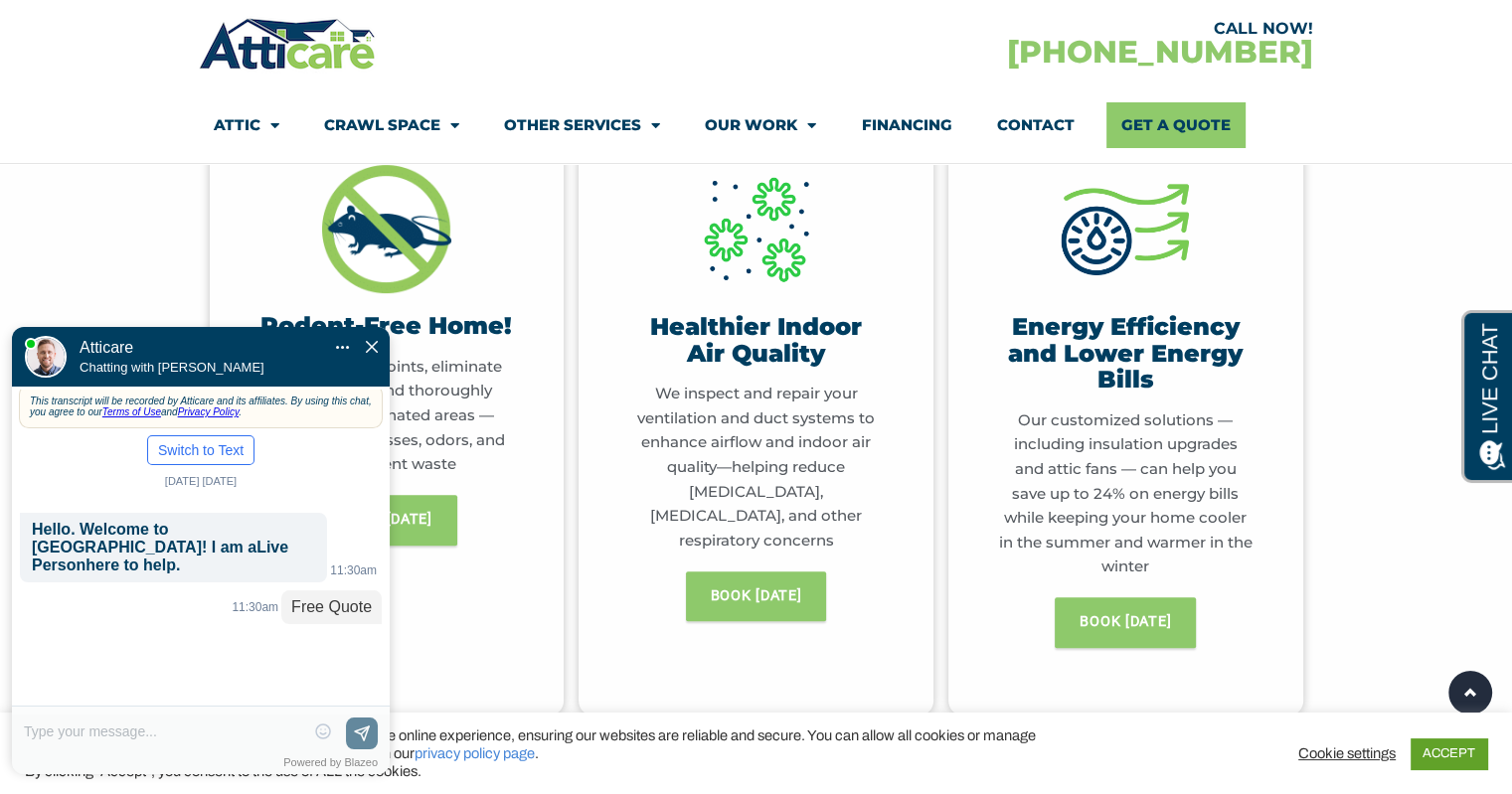 click on "😀 😁 😂 😃 😄 😅 😆 😇 😈 😉 😊 😋 😌 😍 😎 😏 😐 😑 😒 😓 😔 😕 😖 😗 😘 😛 😝 😞 😟 😠 😡 😢 😣 😤 😥 😦             Skip phone number   Powered by Blazeo" at bounding box center [201, 744] 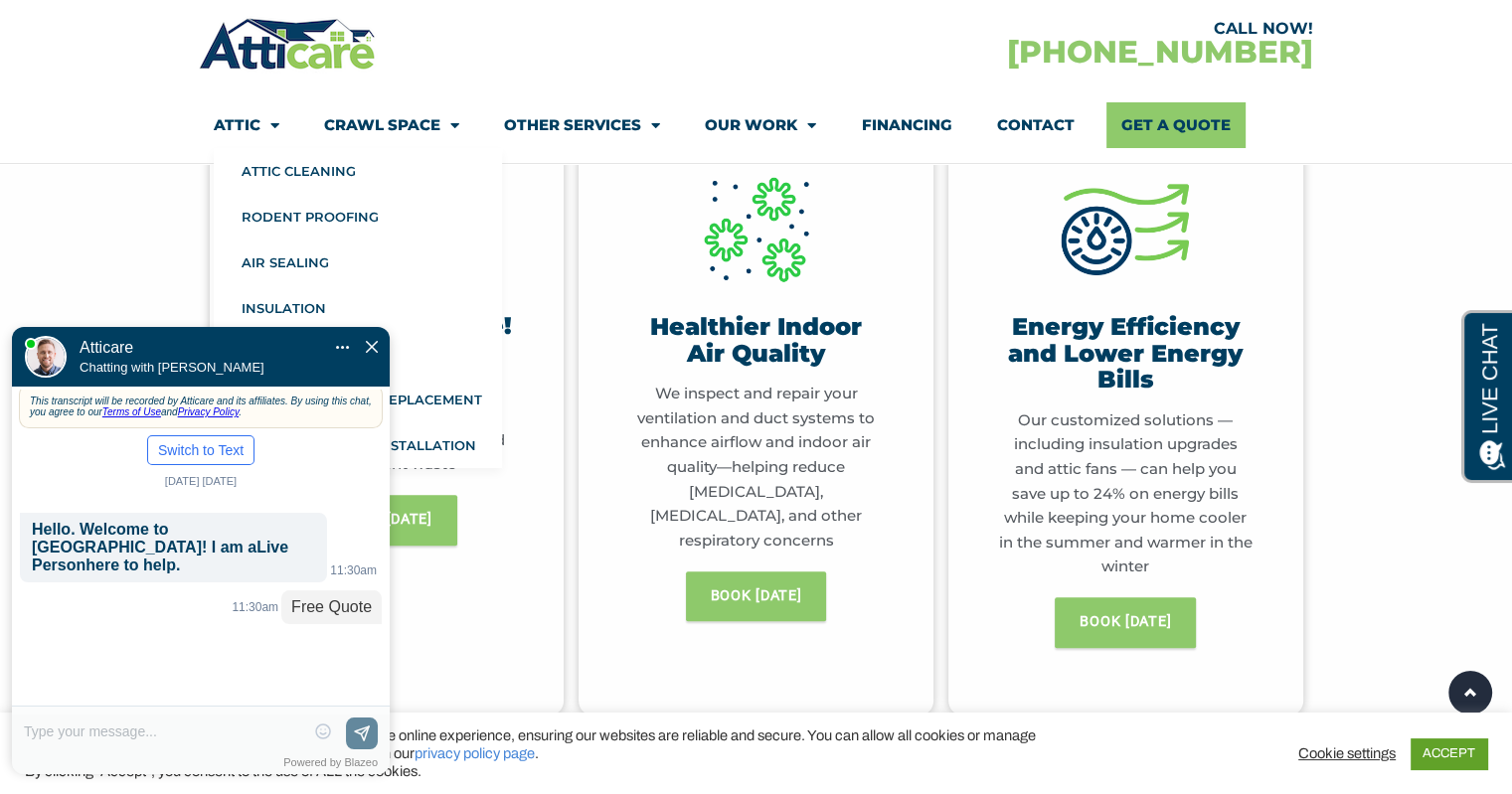 click on "Attic" 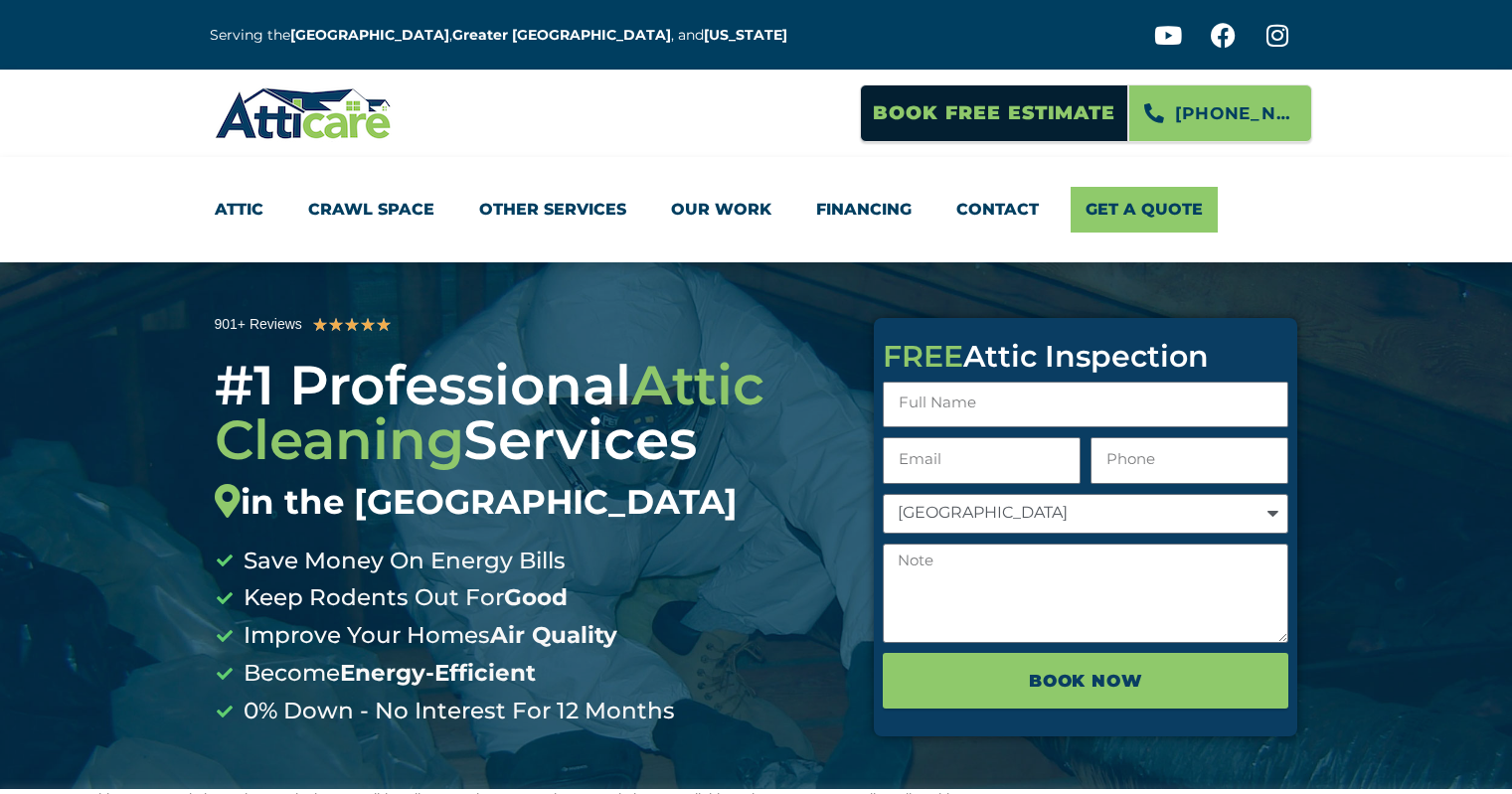 scroll, scrollTop: 0, scrollLeft: 0, axis: both 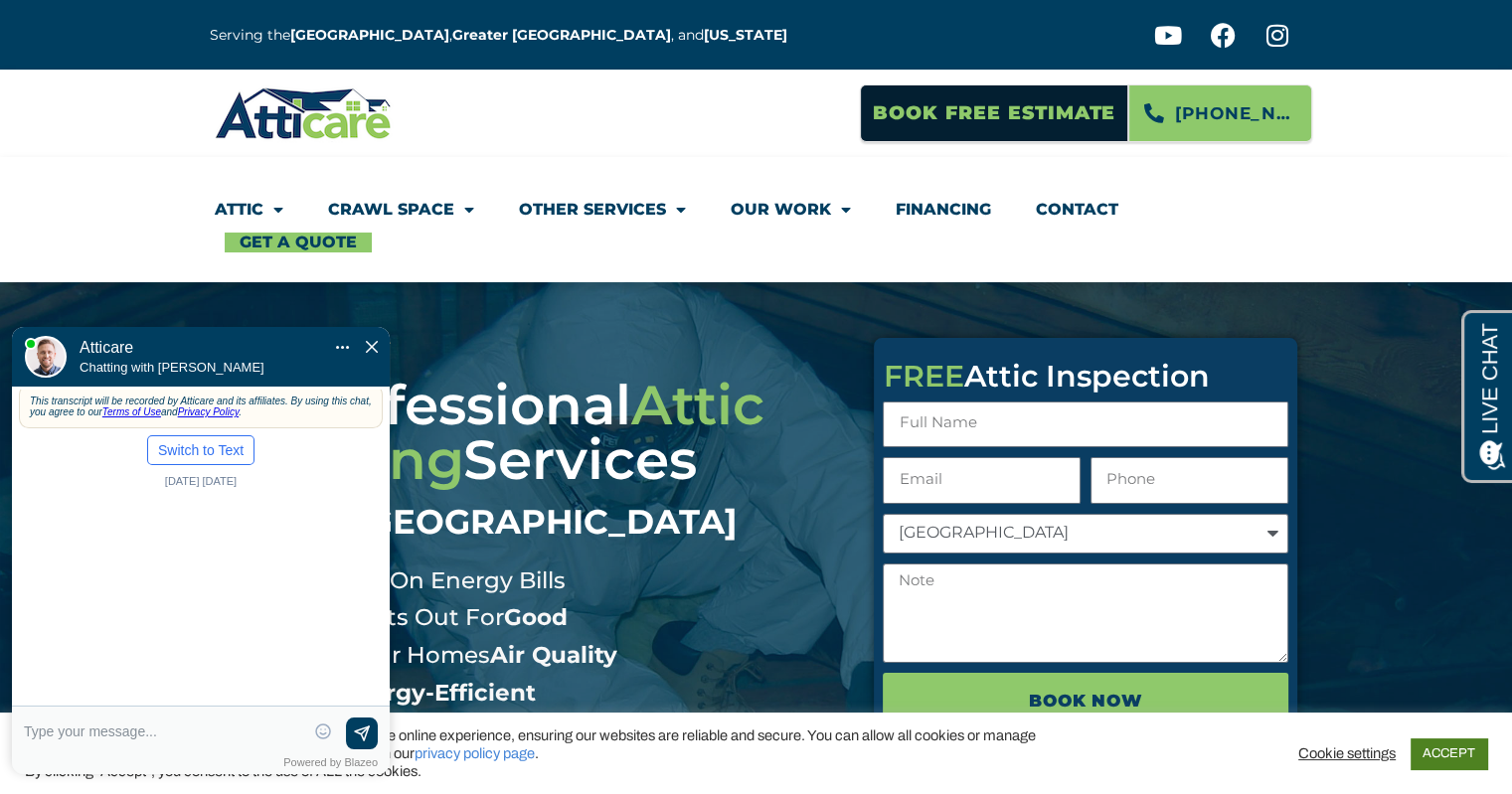 click on "ACCEPT" at bounding box center [1448, 753] 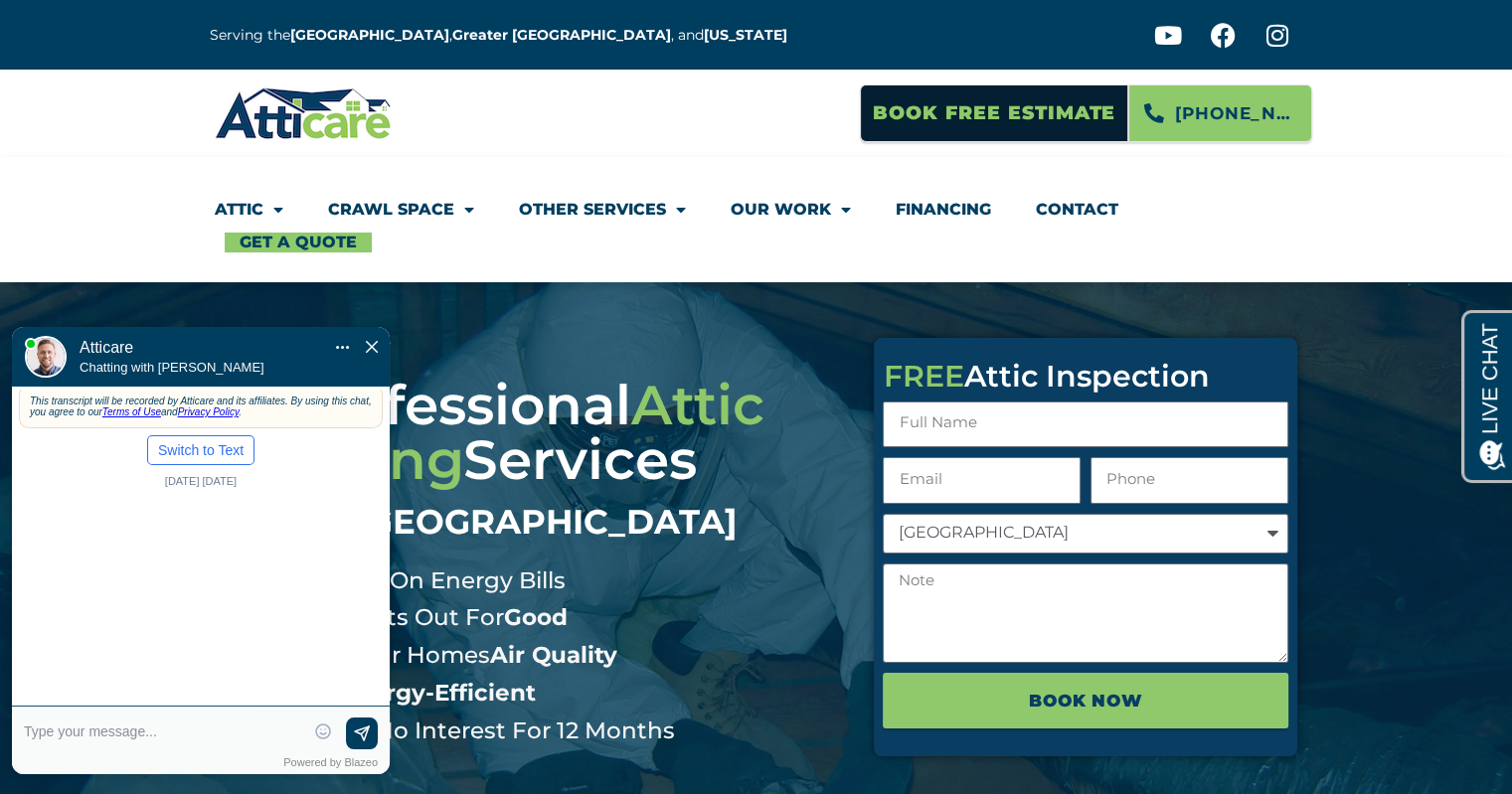 click at bounding box center [164, 733] 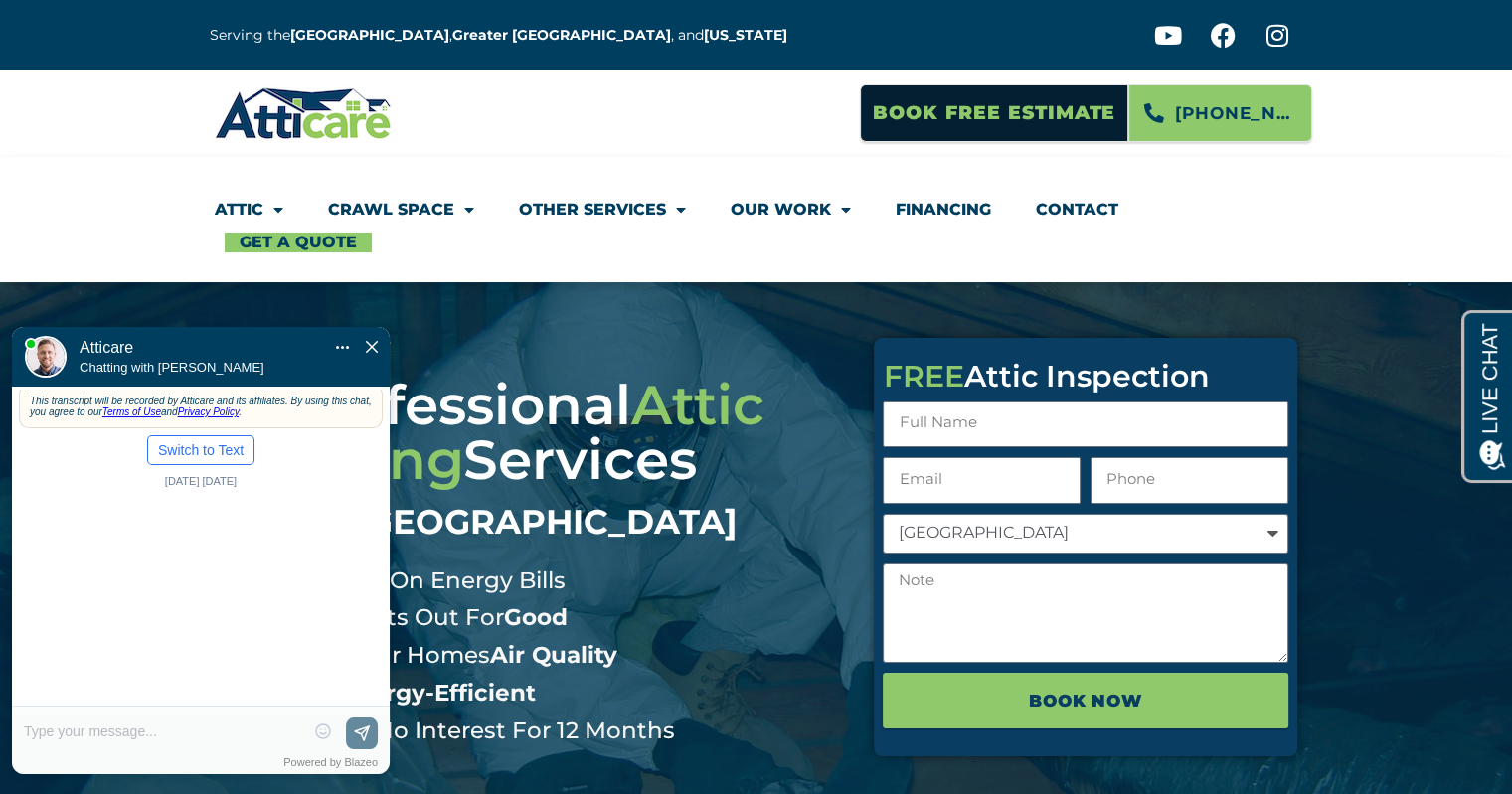 click on "😀 😁 😂 😃 😄 😅 😆 😇 😈 😉 😊 😋 😌 😍 😎 😏 😐 😑 😒 😓 😔 😕 😖 😗 😘 😛 😝 😞 😟 😠 😡 😢 😣 😤 😥 😦             Skip phone number   Powered by Blazeo" at bounding box center (201, 744) 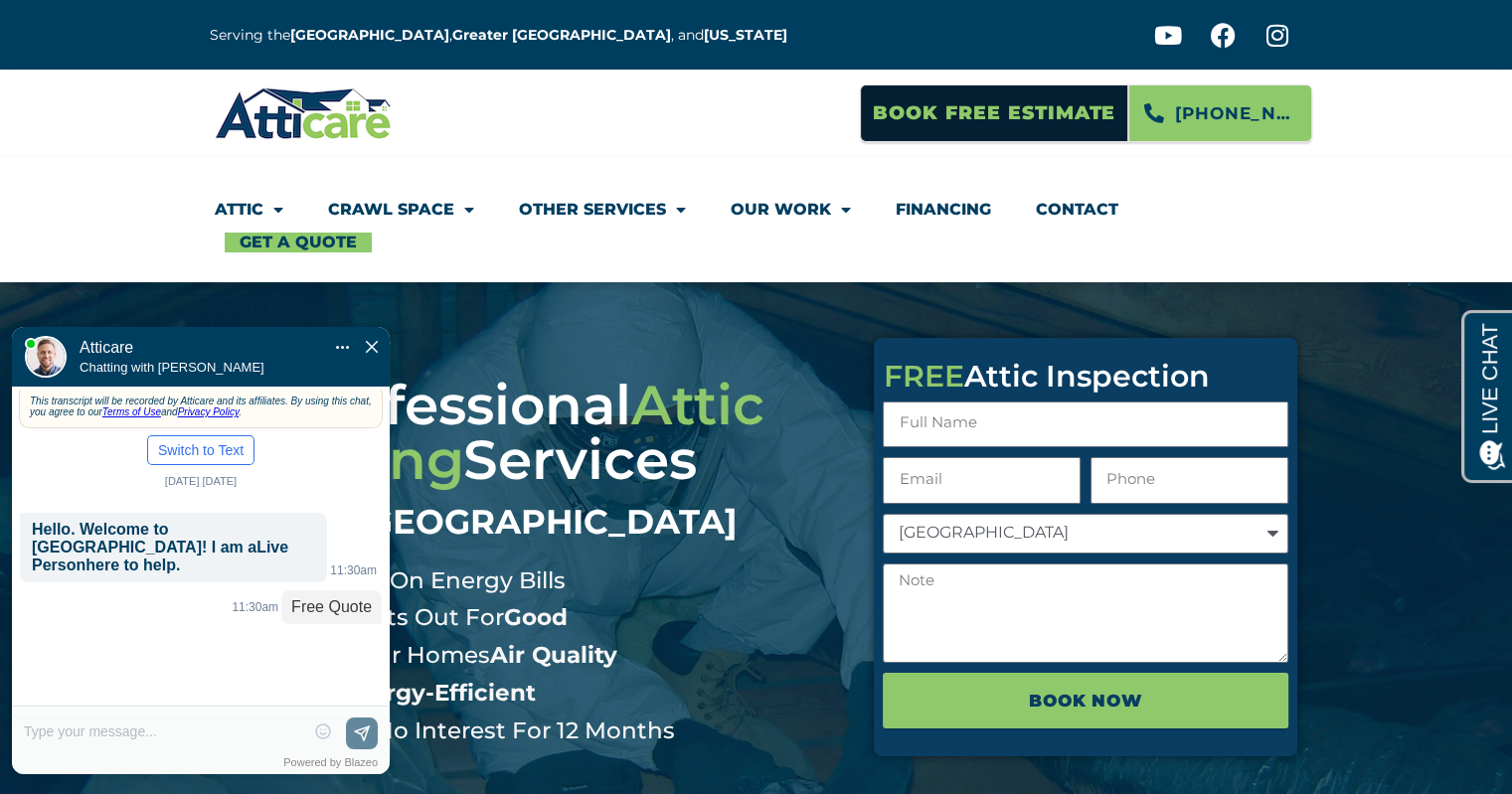 click on "😀 😁 😂 😃 😄 😅 😆 😇 😈 😉 😊 😋 😌 😍 😎 😏 😐 😑 😒 😓 😔 😕 😖 😗 😘 😛 😝 😞 😟 😠 😡 😢 😣 😤 😥 😦             Skip phone number   Powered by Blazeo" at bounding box center (201, 744) 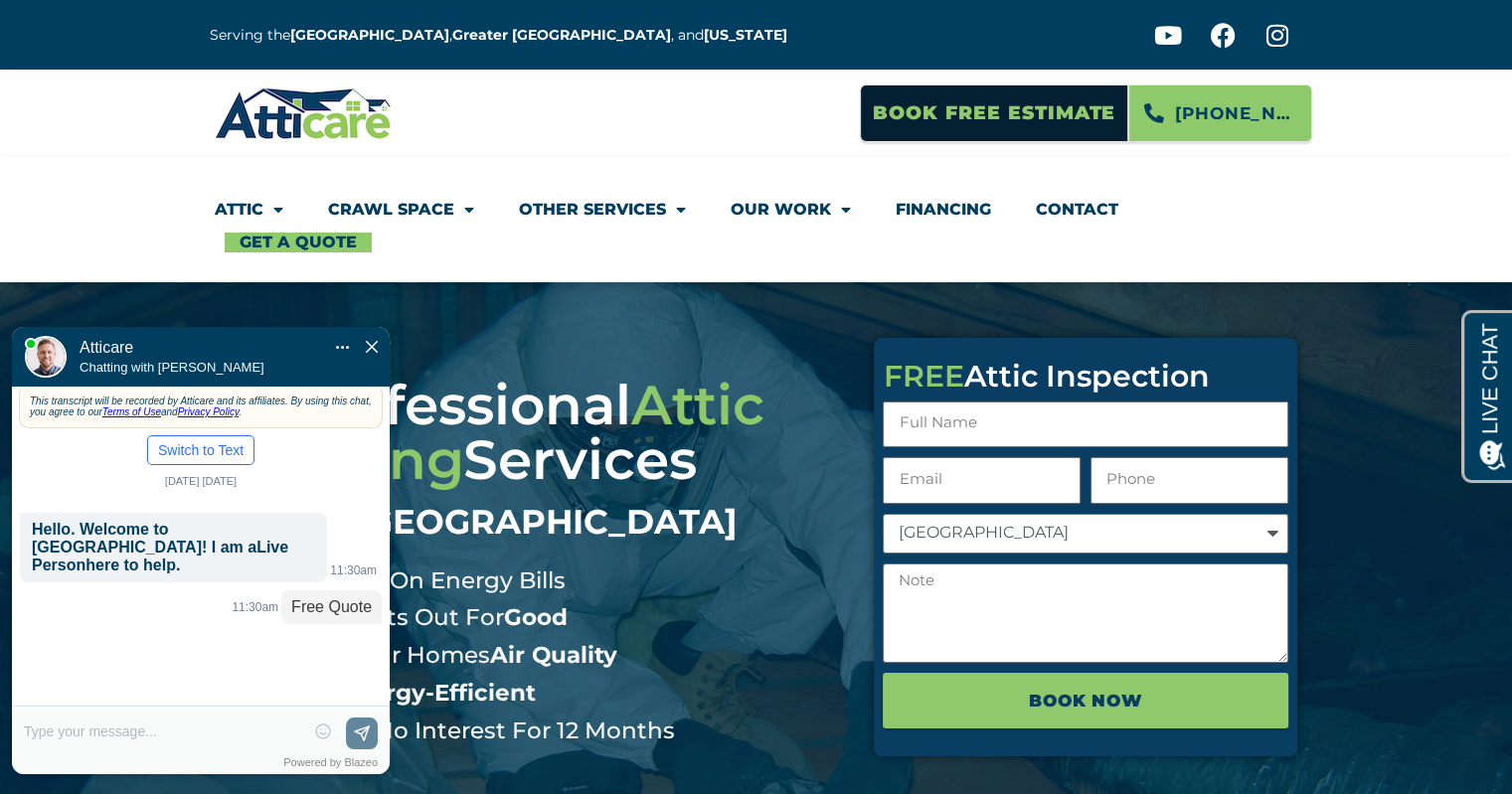 drag, startPoint x: 120, startPoint y: 730, endPoint x: 75, endPoint y: 732, distance: 45.044423 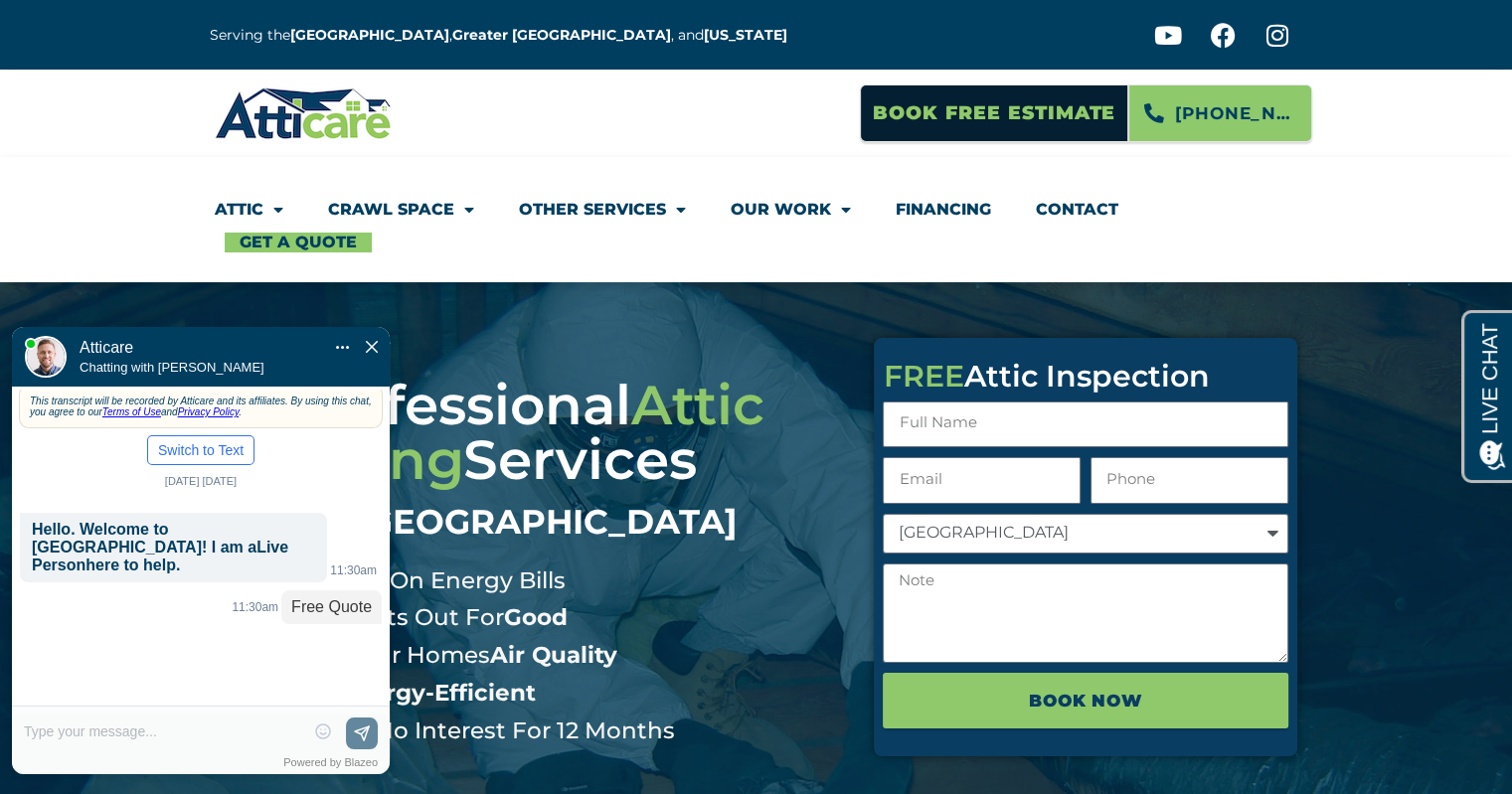 click on "😀 😁 😂 😃 😄 😅 😆 😇 😈 😉 😊 😋 😌 😍 😎 😏 😐 😑 😒 😓 😔 😕 😖 😗 😘 😛 😝 😞 😟 😠 😡 😢 😣 😤 😥 😦             Skip phone number   Powered by Blazeo" at bounding box center (201, 744) 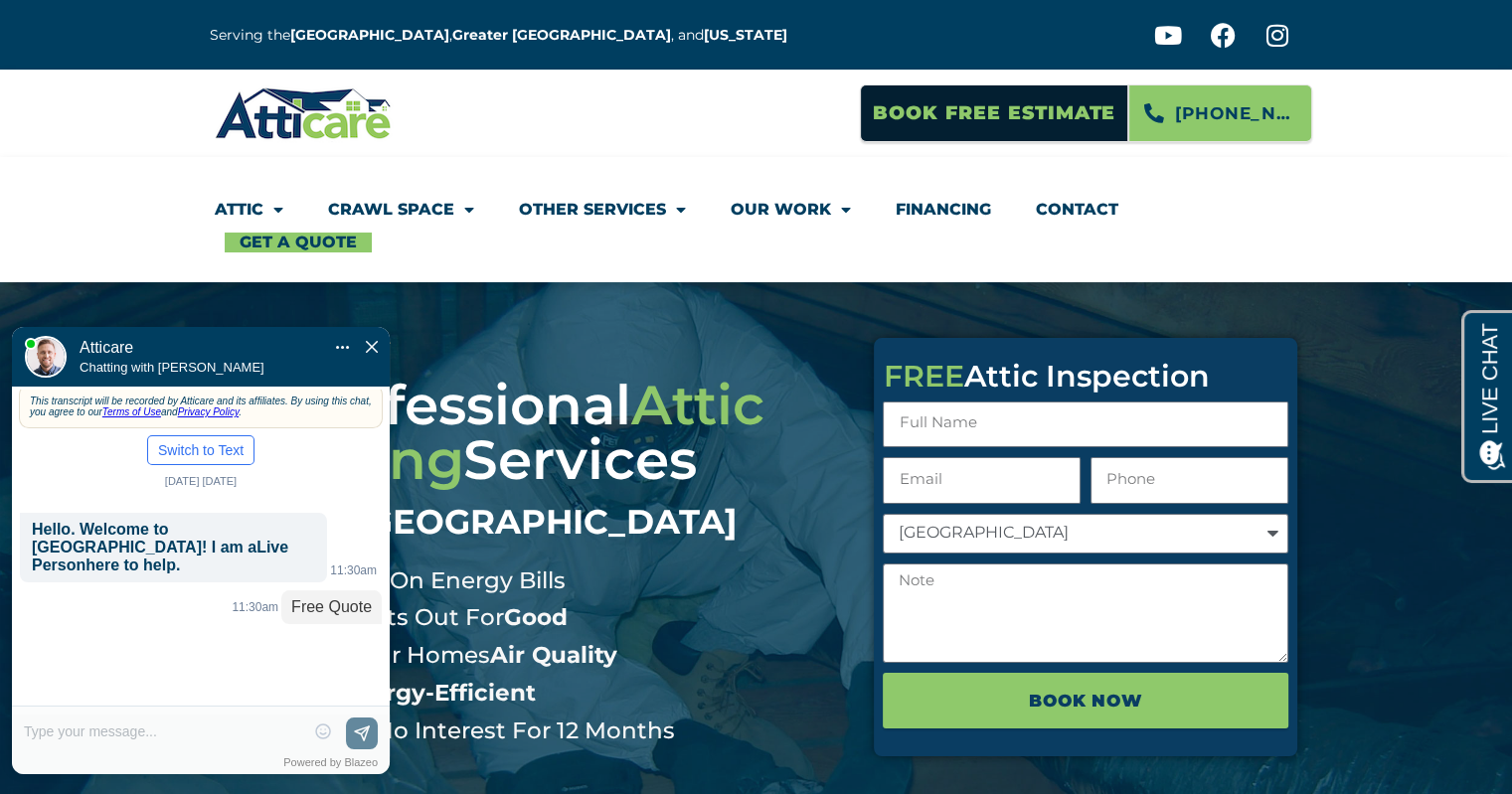 click on "Atticare Atticare     Chatting with Steven                         Mute                     Transfer chat to Text                       Pop Out" at bounding box center (201, 357) 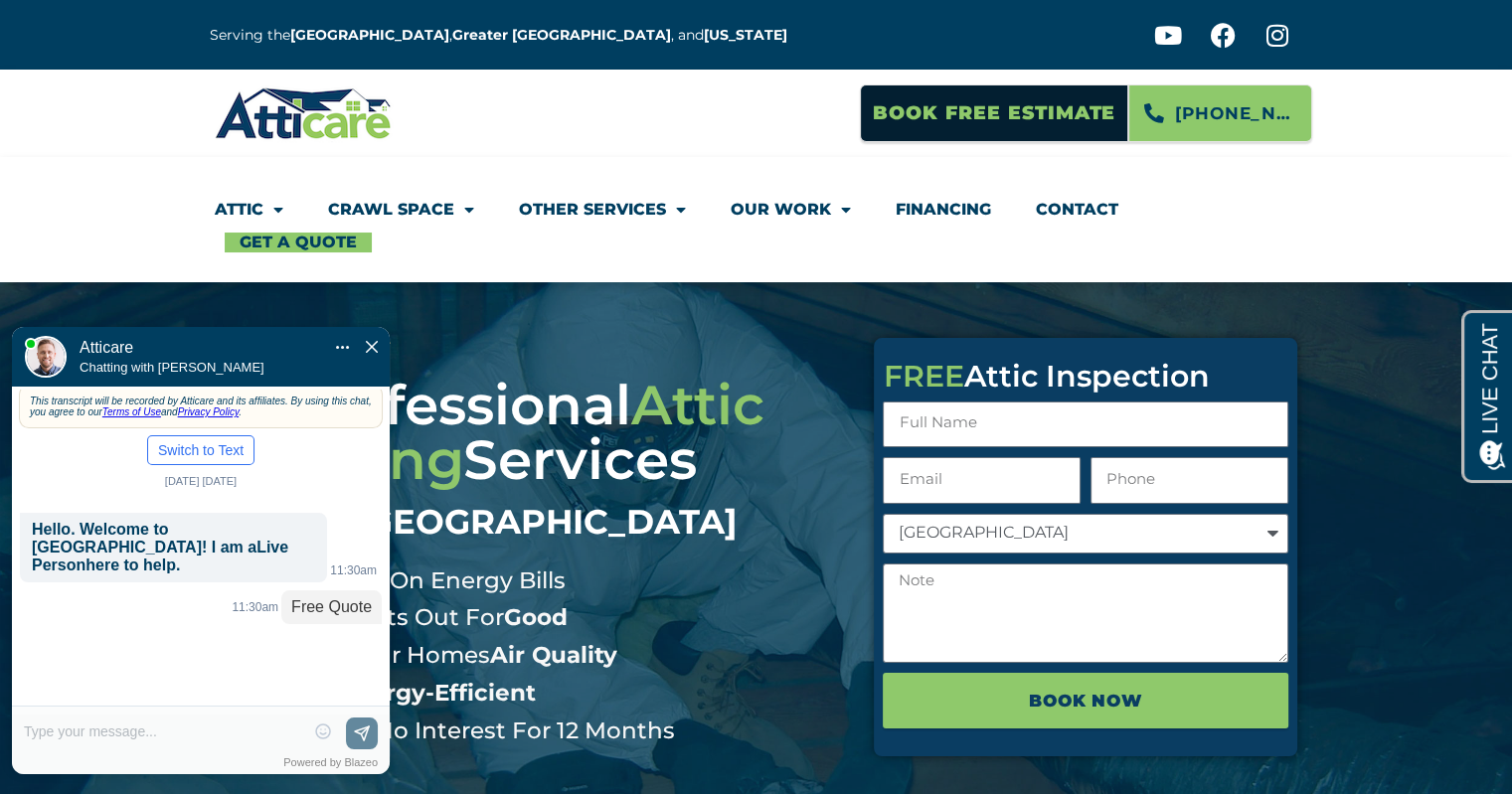 click at bounding box center [372, 347] 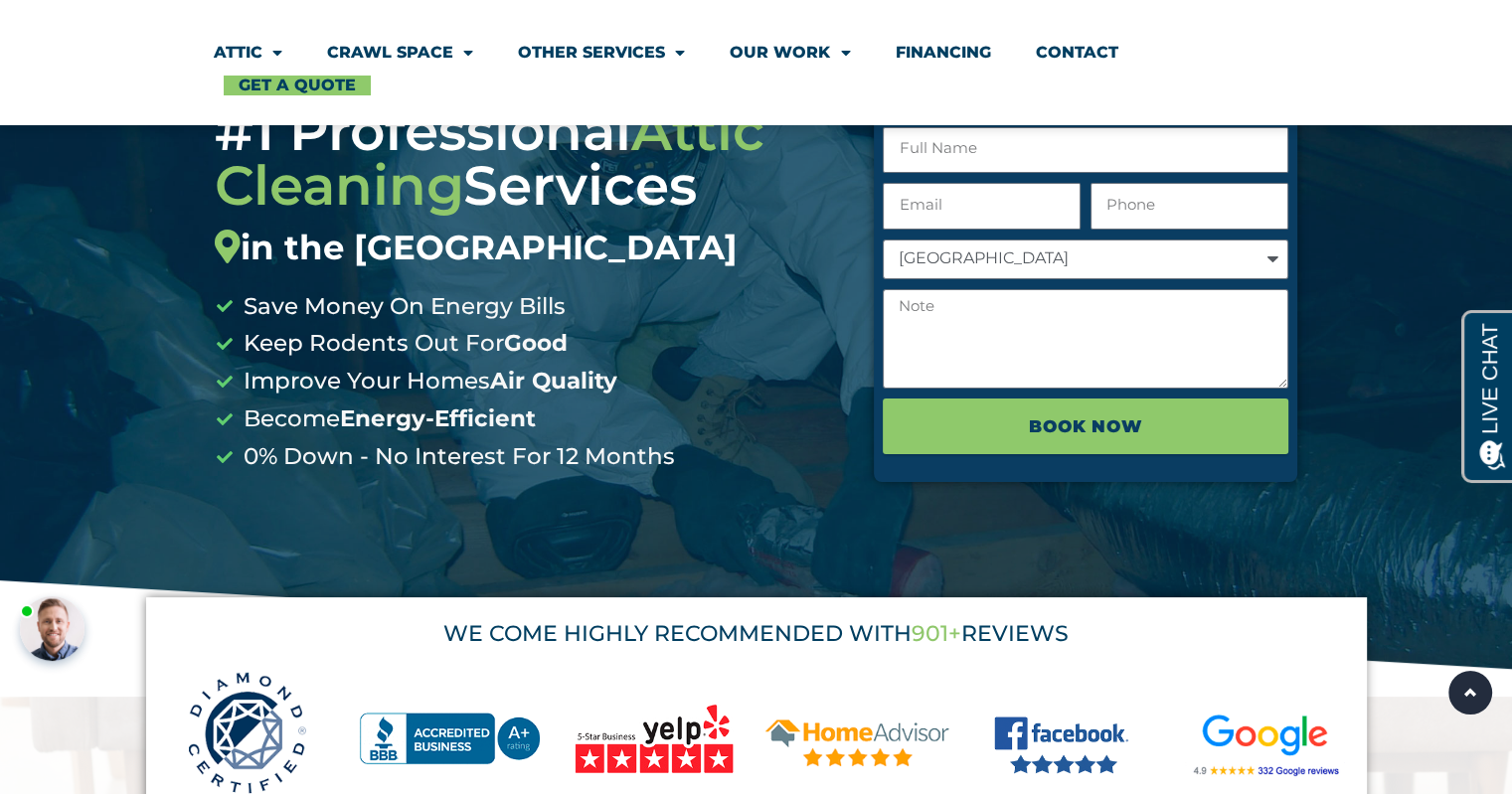 scroll, scrollTop: 0, scrollLeft: 0, axis: both 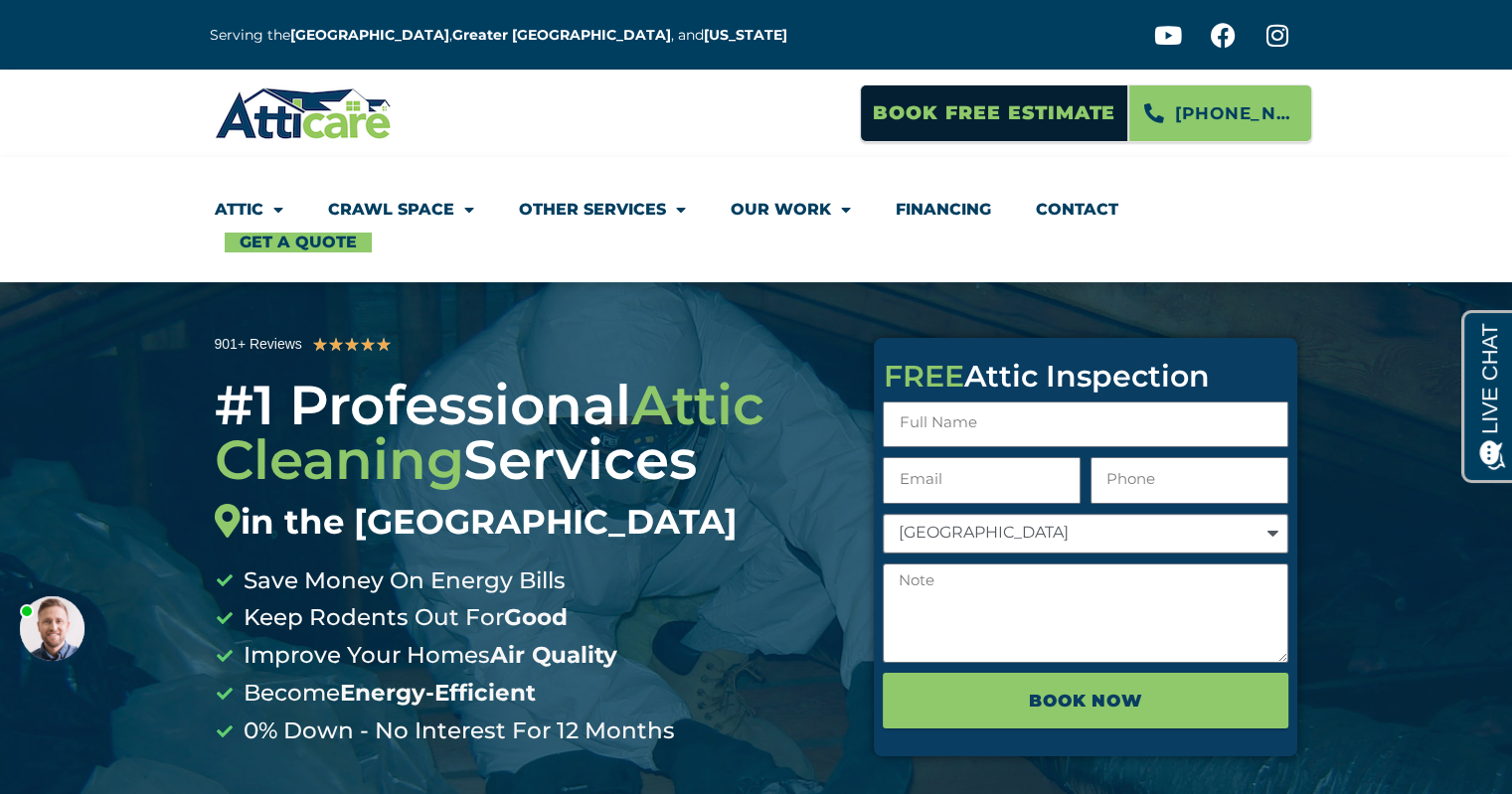 click on "[GEOGRAPHIC_DATA]" at bounding box center (1086, 534) 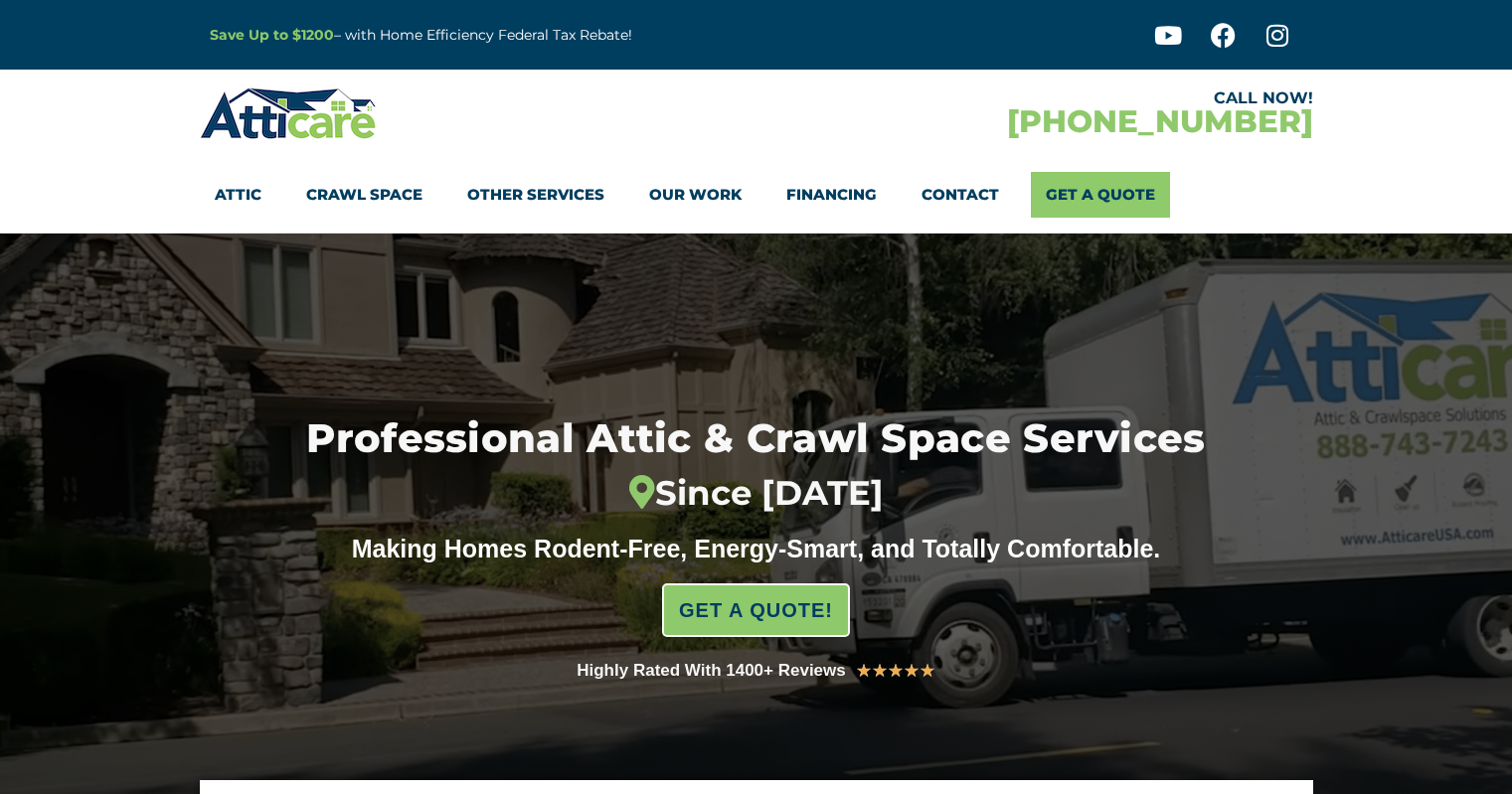 scroll, scrollTop: 0, scrollLeft: 0, axis: both 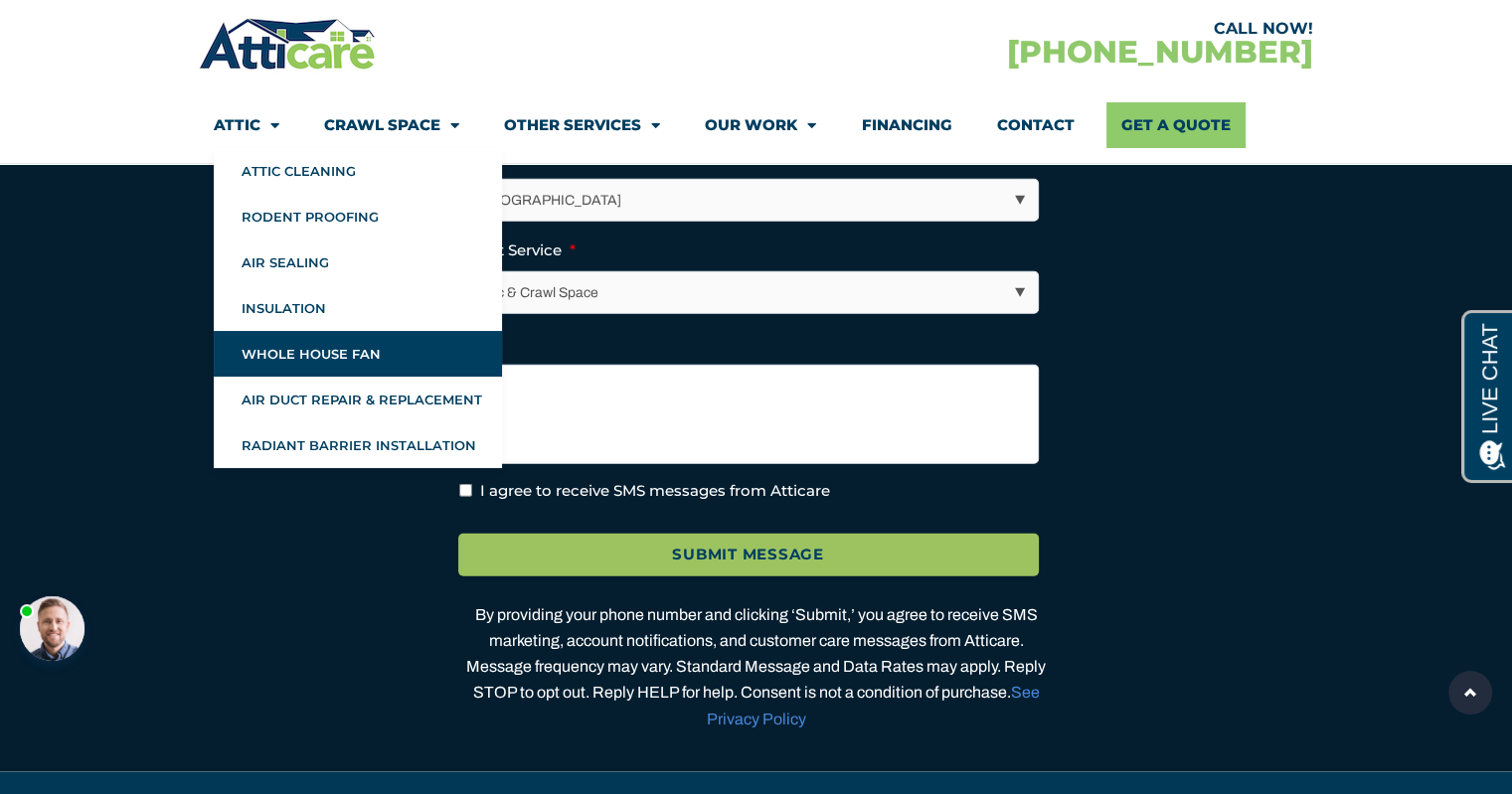 click on "Whole House Fan" 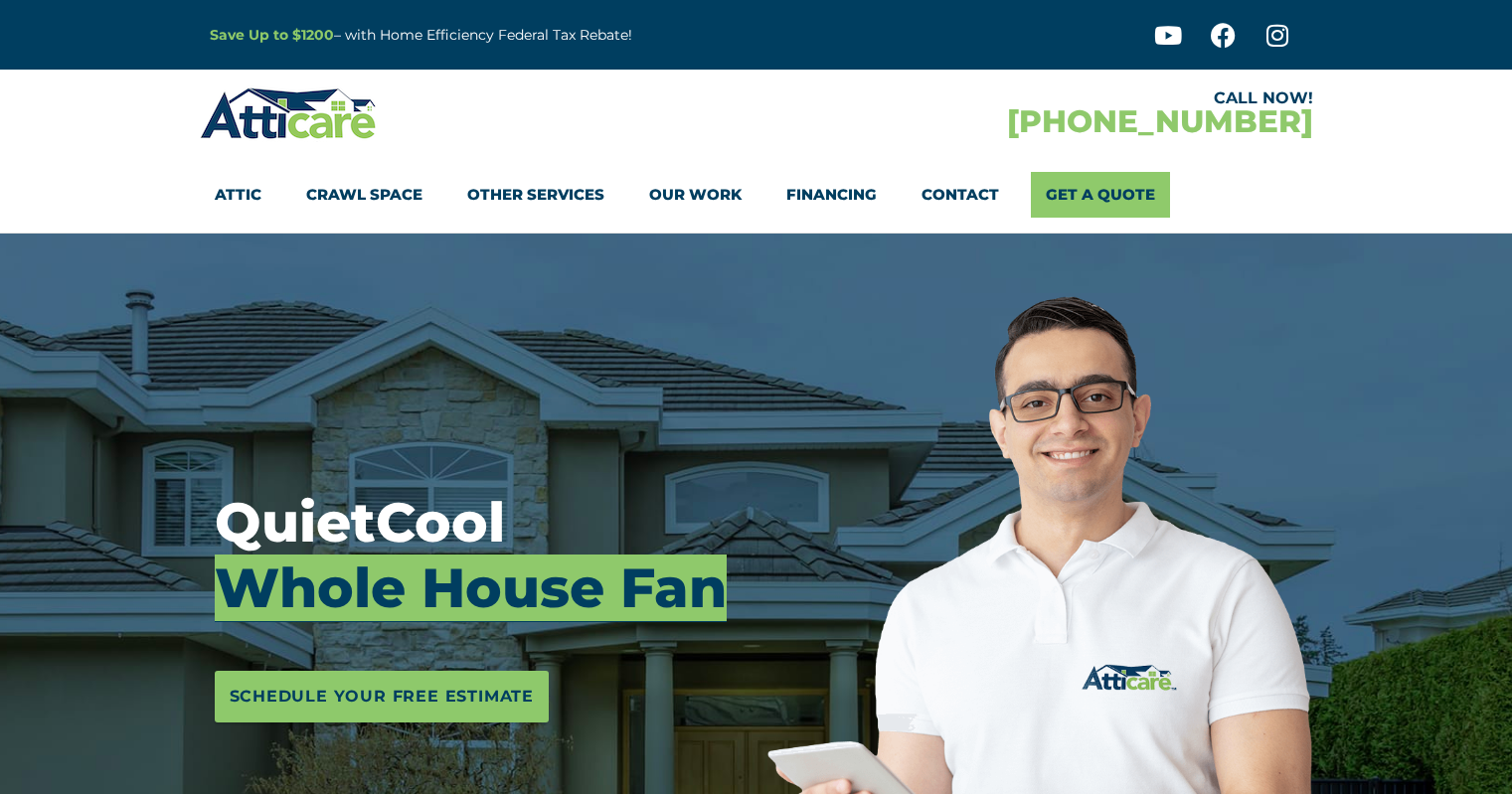 scroll, scrollTop: 0, scrollLeft: 0, axis: both 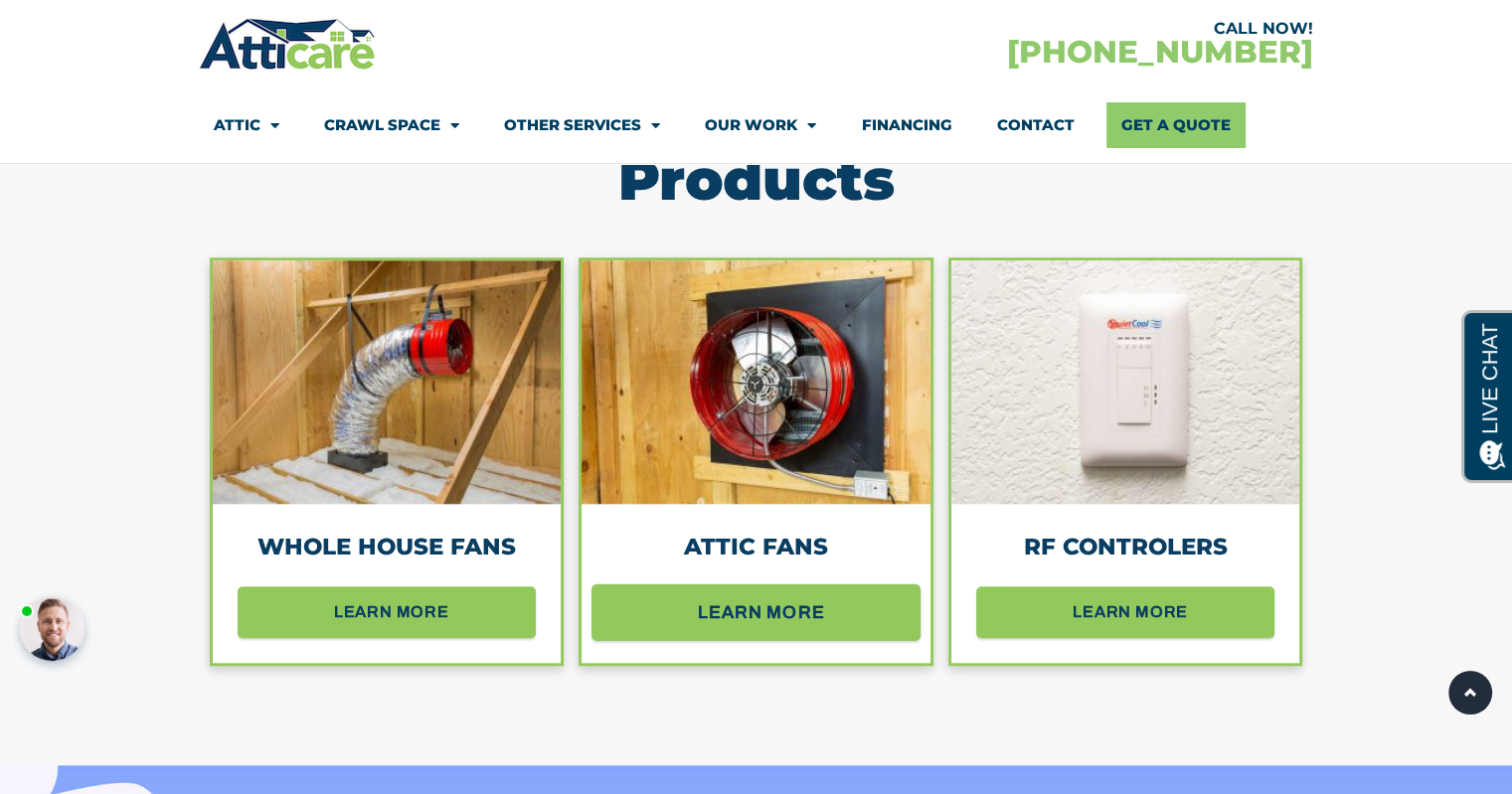 click on "learn more" at bounding box center [761, 611] 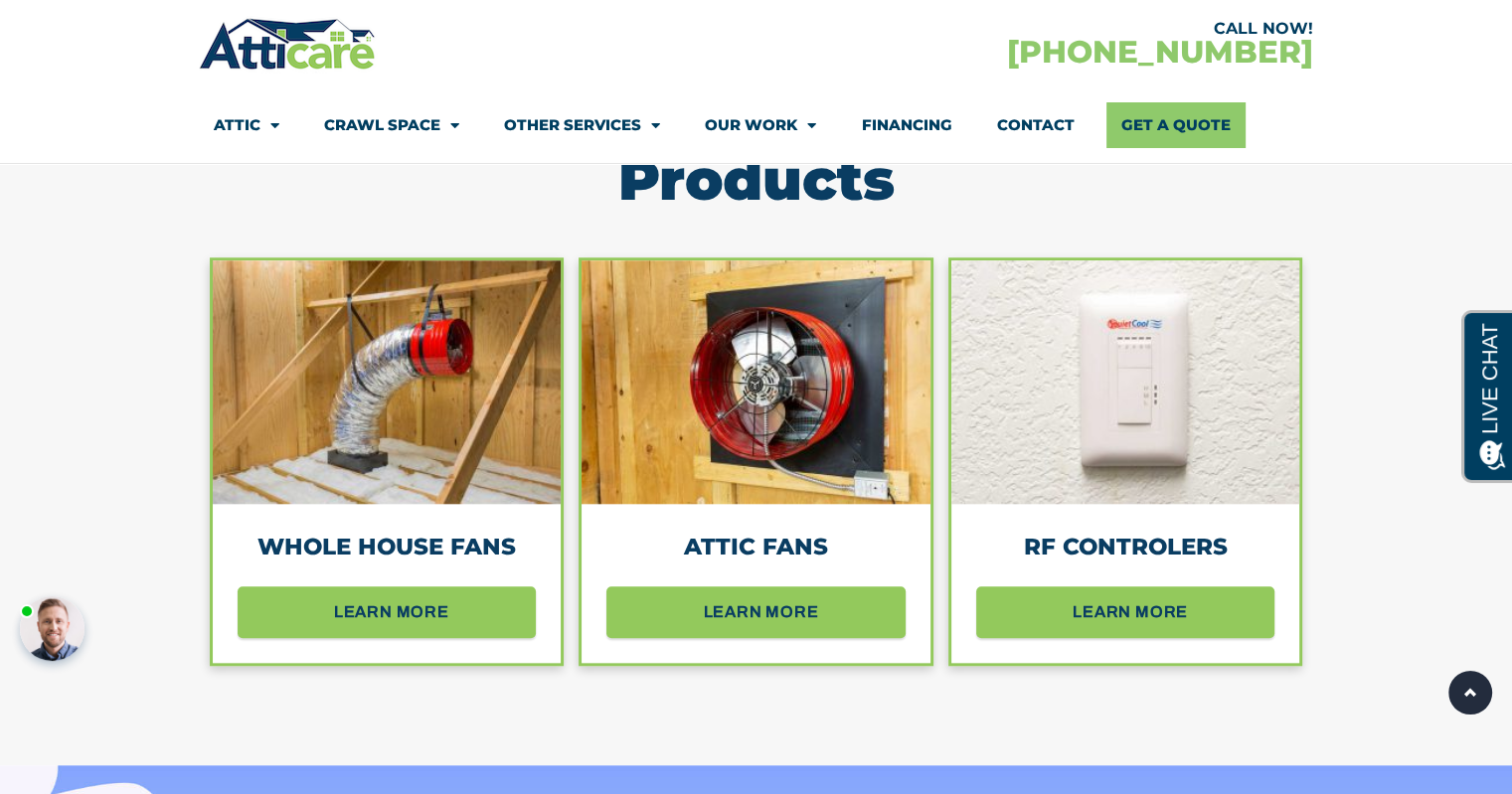 scroll, scrollTop: 2231, scrollLeft: 0, axis: vertical 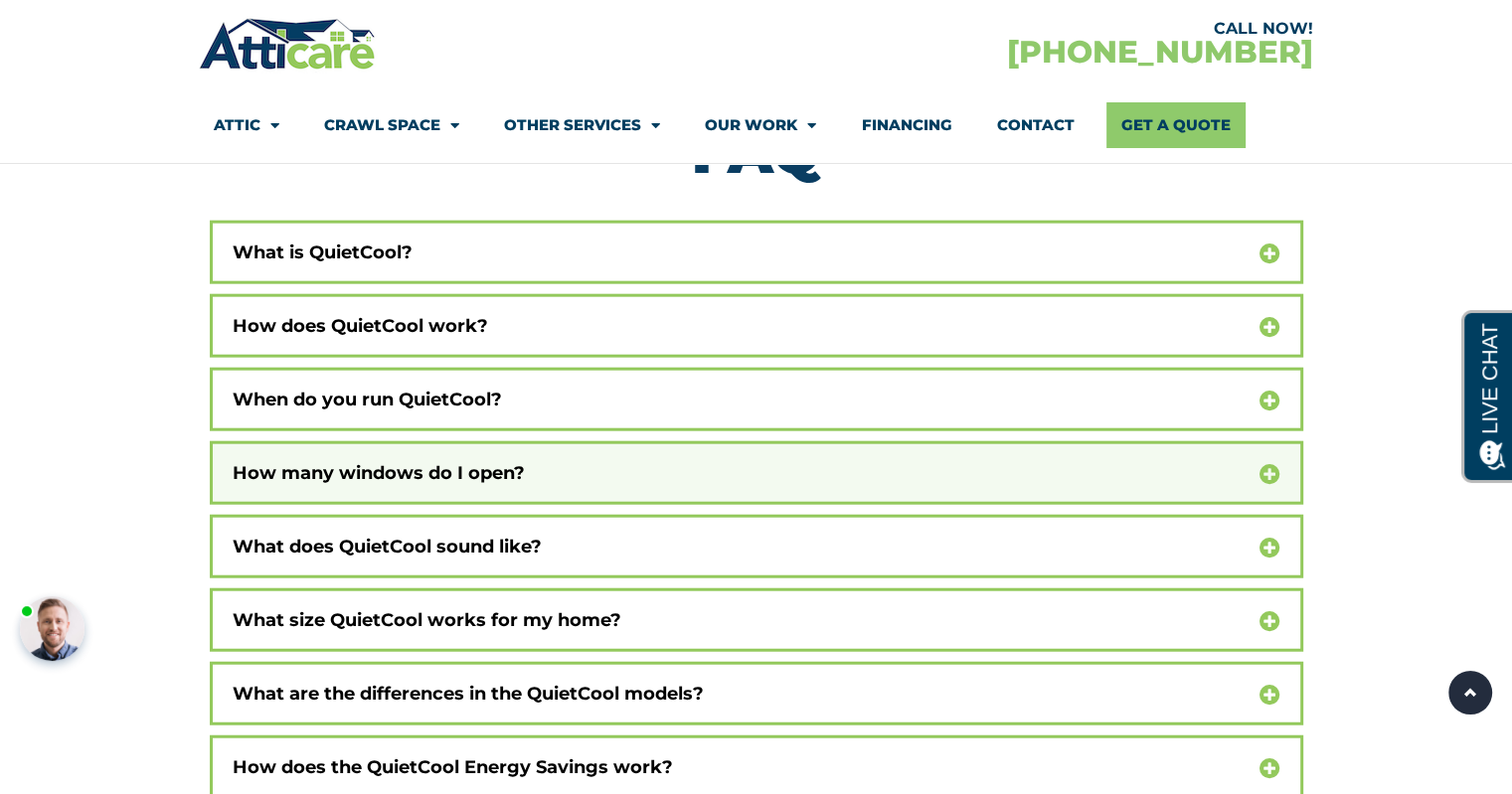 click on "How many windows do I open?" at bounding box center (756, 473) 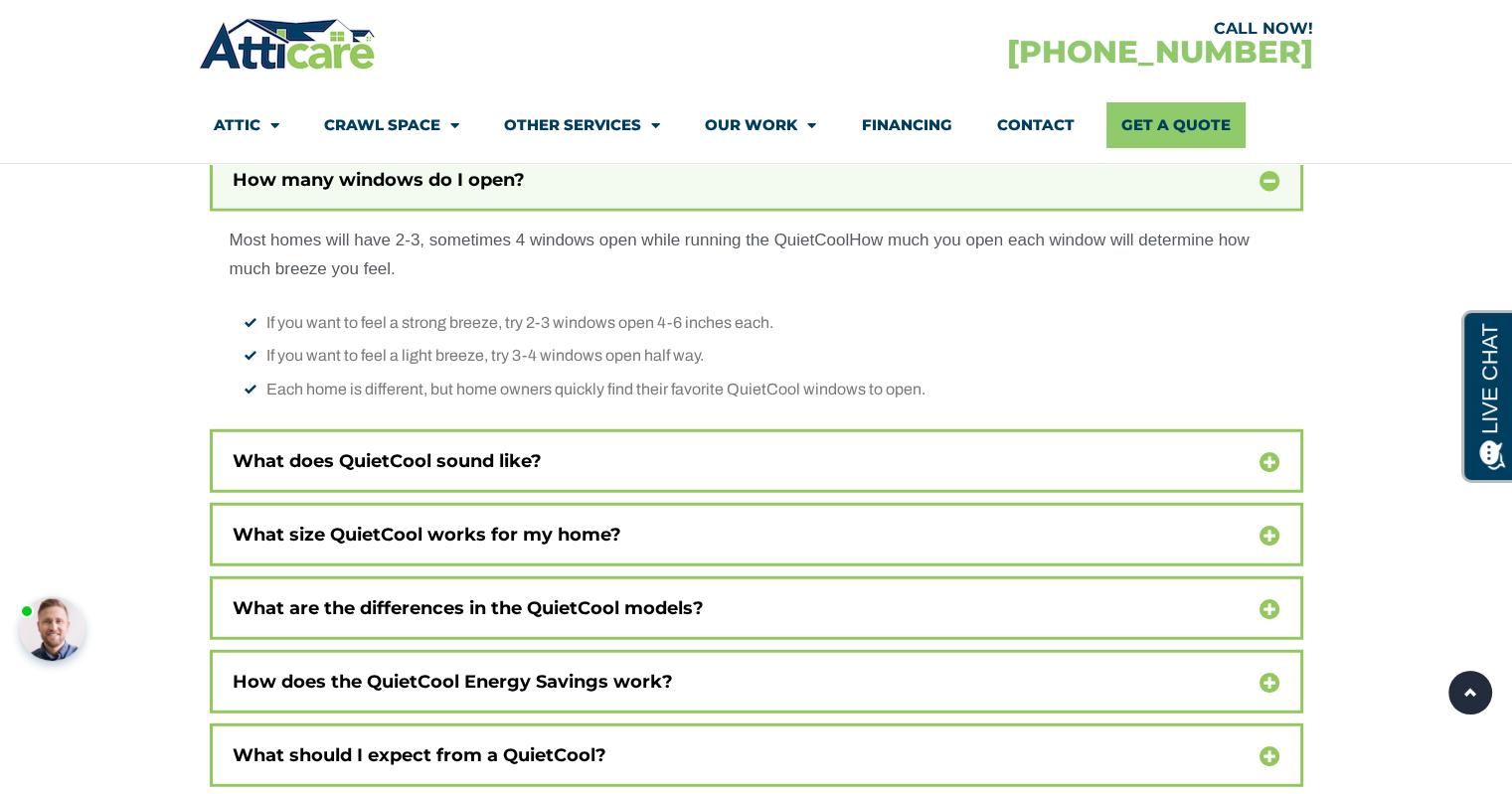 scroll, scrollTop: 12738, scrollLeft: 0, axis: vertical 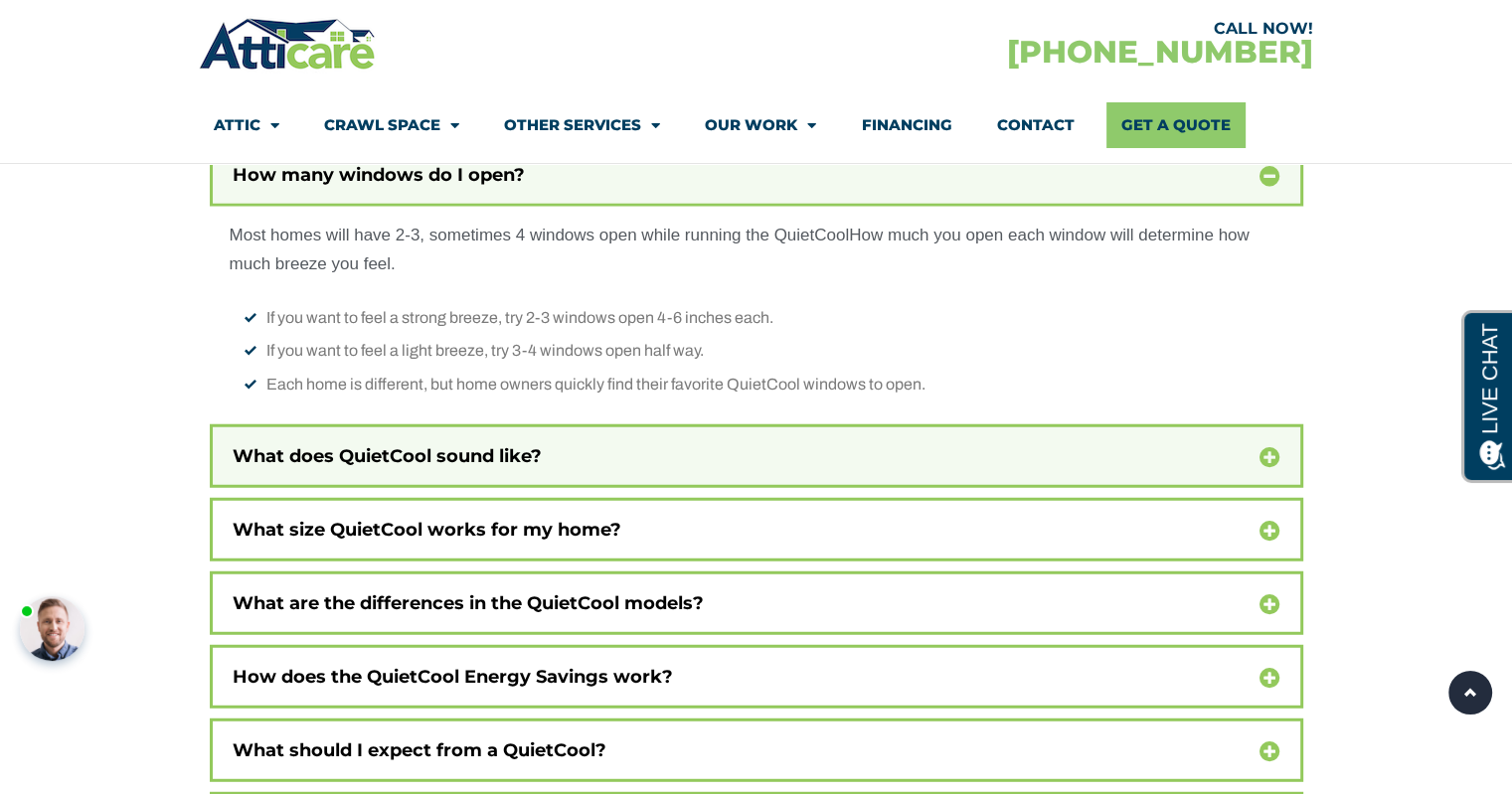 click on "What does QuietCool sound like?" at bounding box center (756, 456) 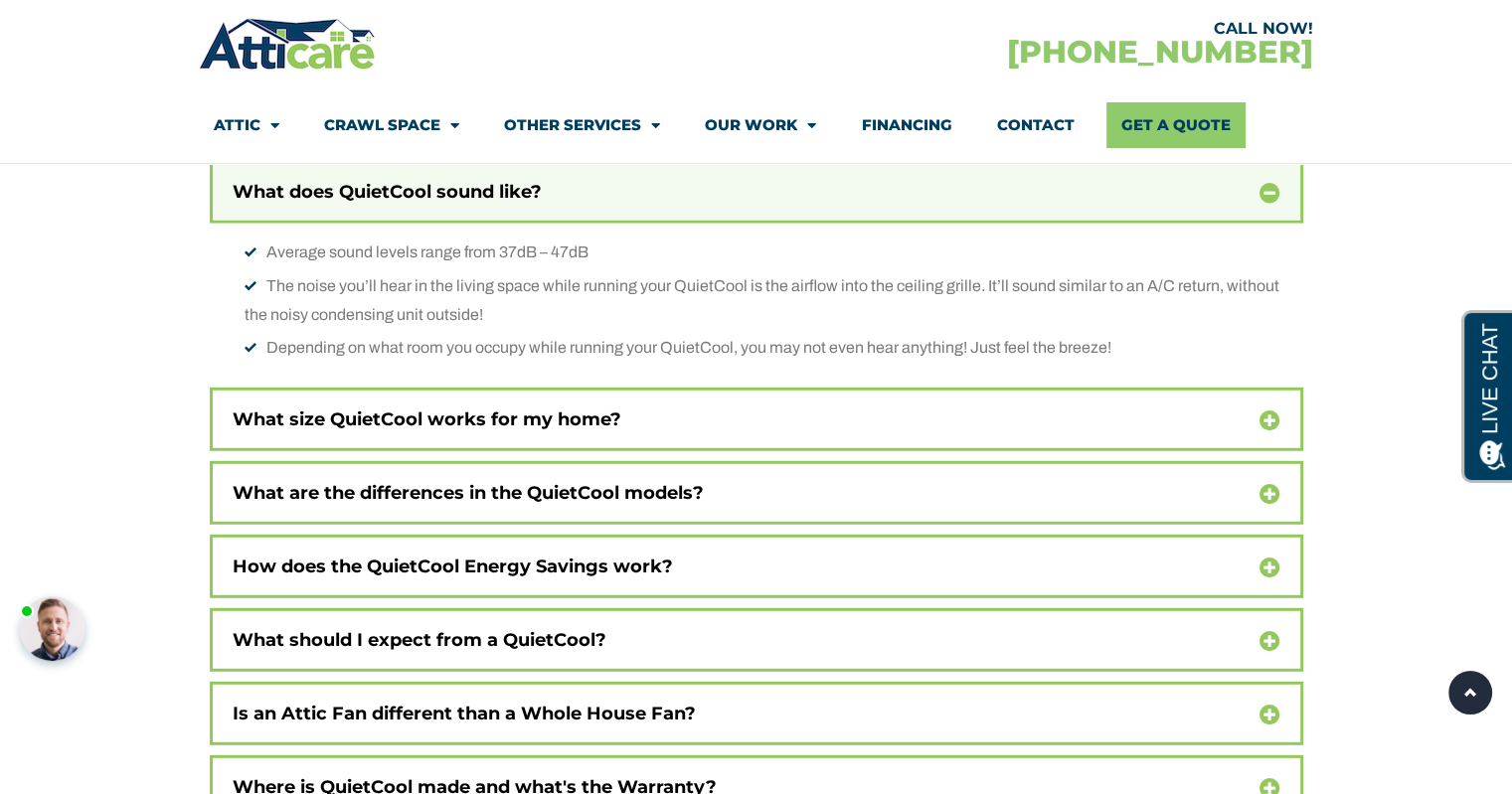 scroll, scrollTop: 13036, scrollLeft: 0, axis: vertical 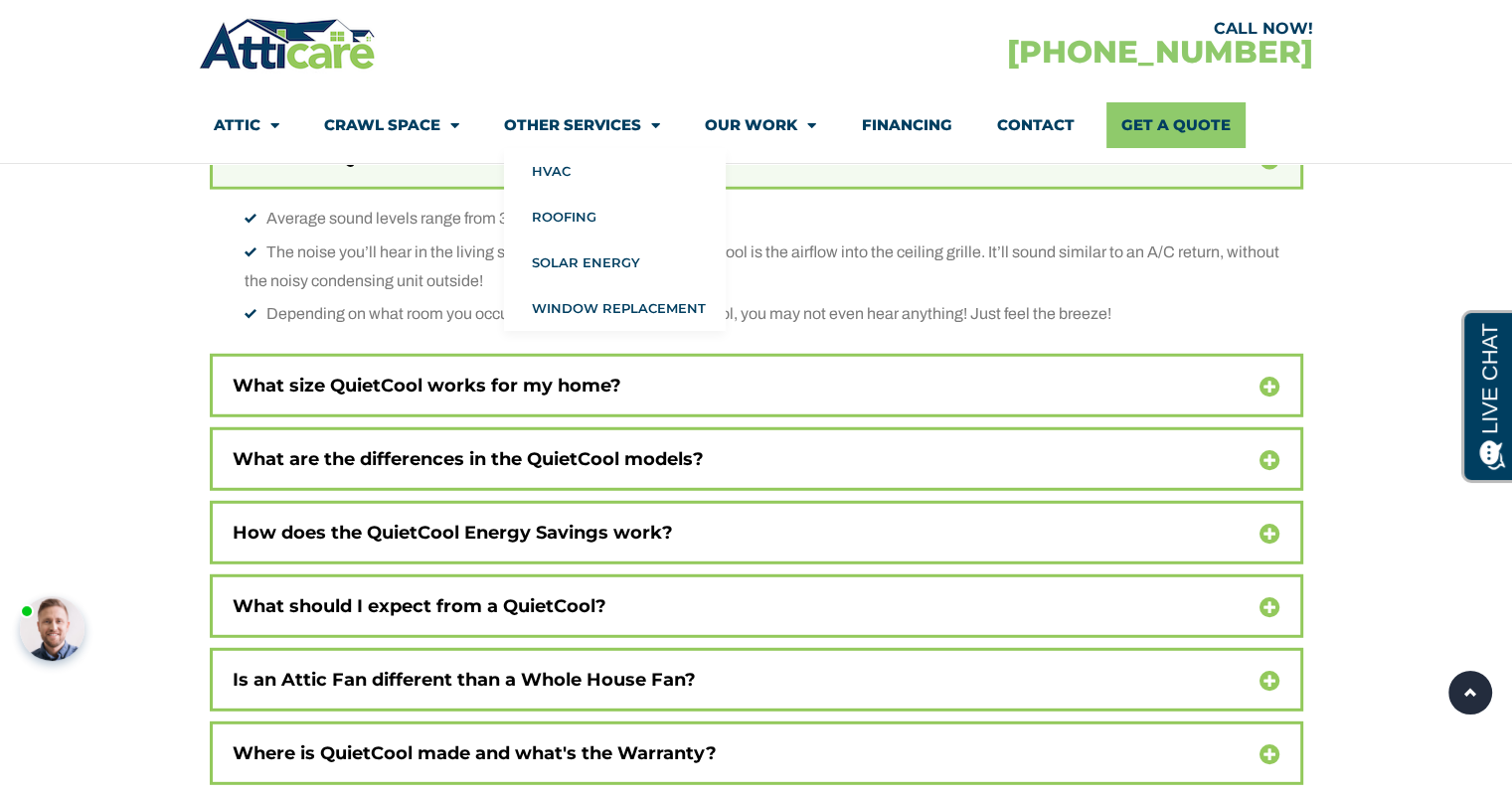 click on "Other Services" 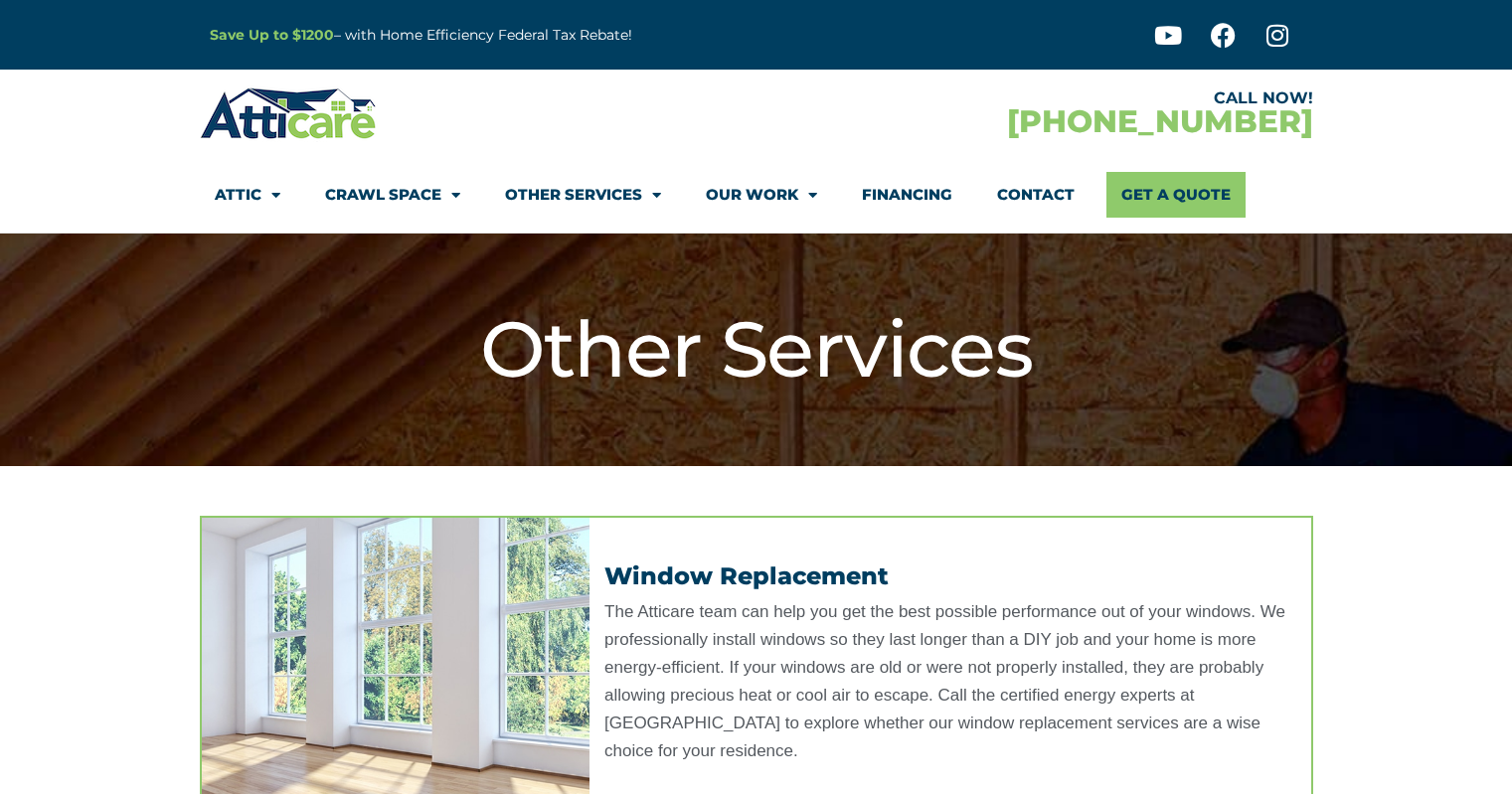 scroll, scrollTop: 0, scrollLeft: 0, axis: both 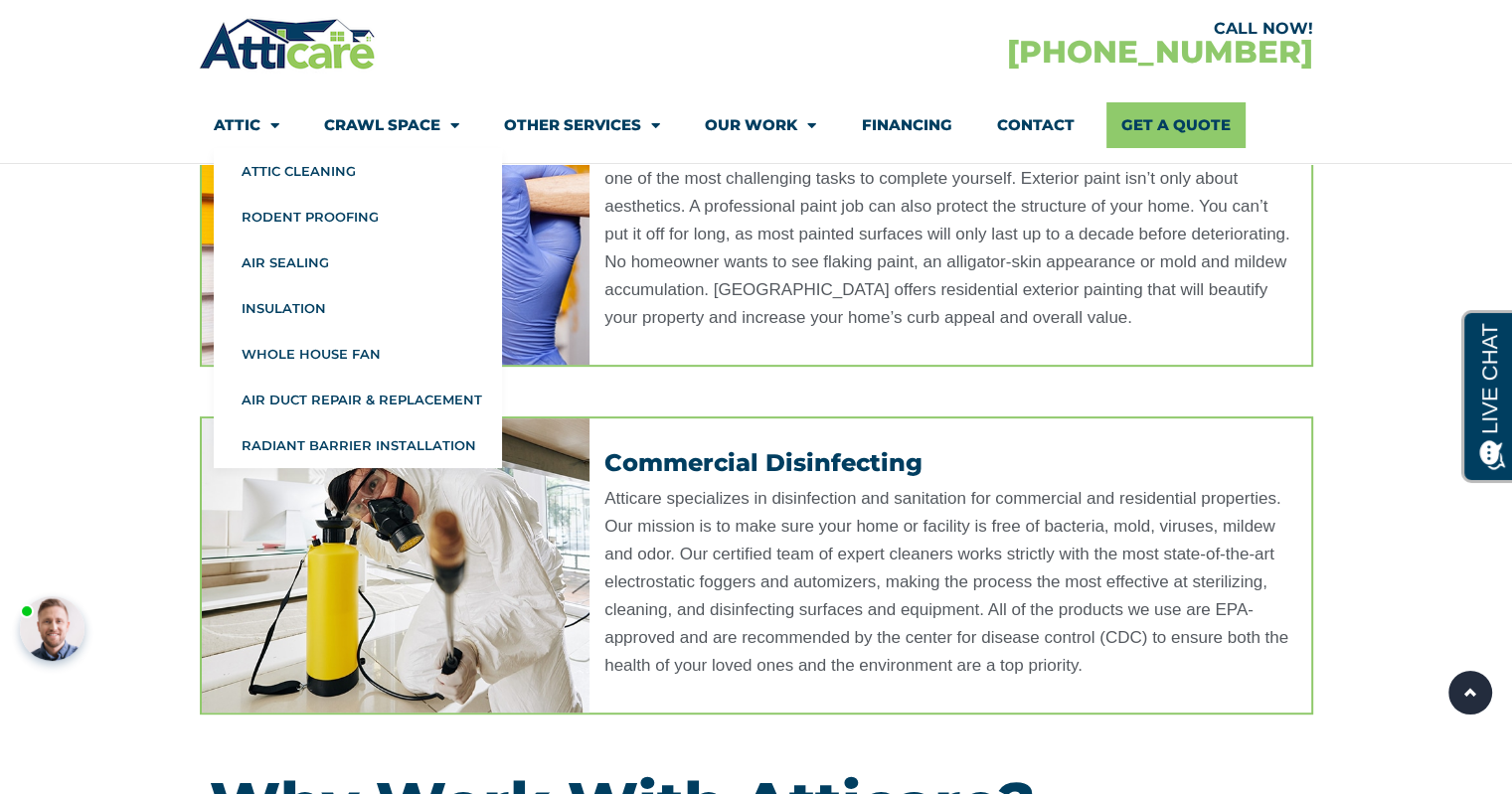 click on "Attic" 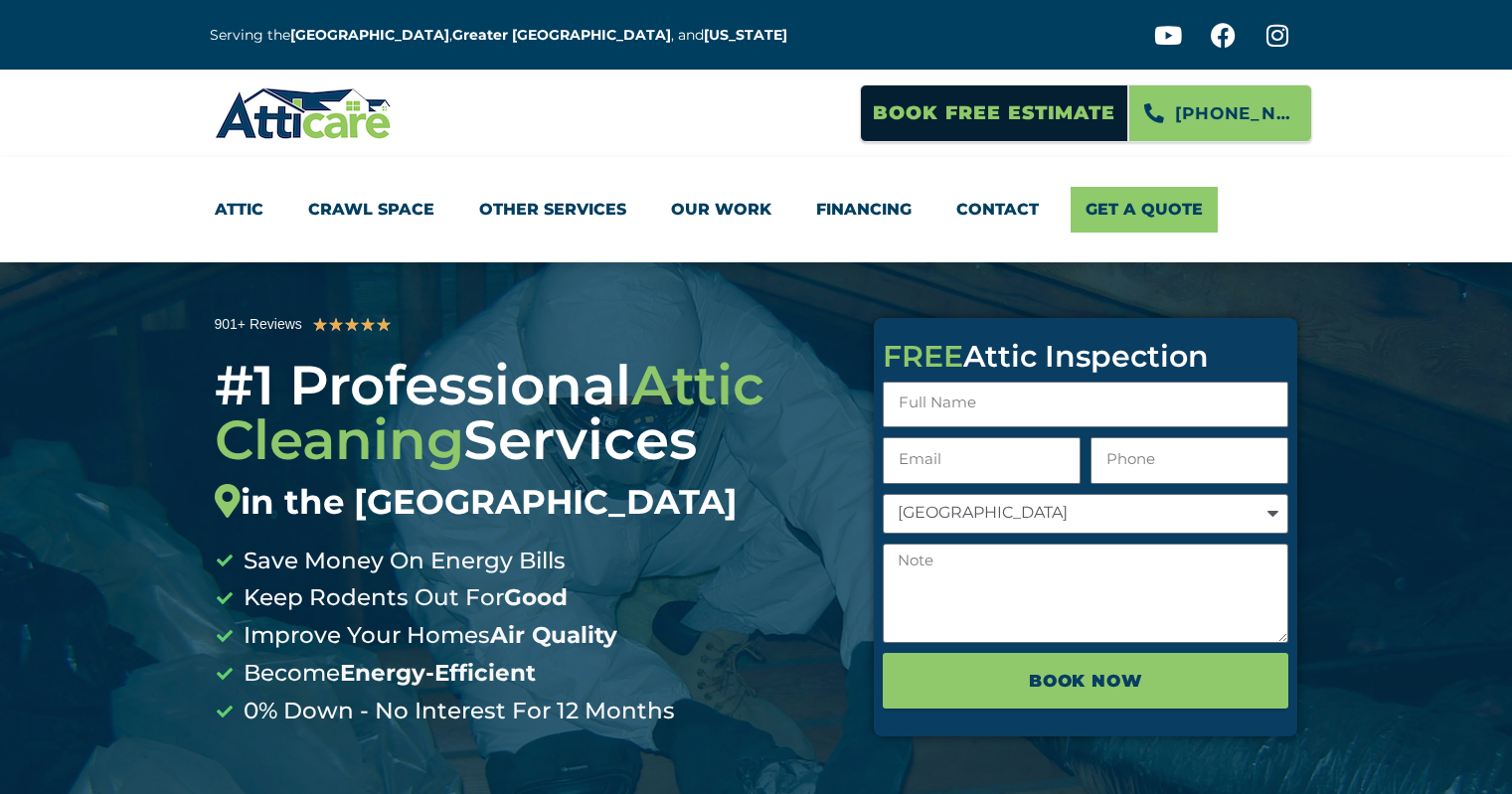 scroll, scrollTop: 0, scrollLeft: 0, axis: both 